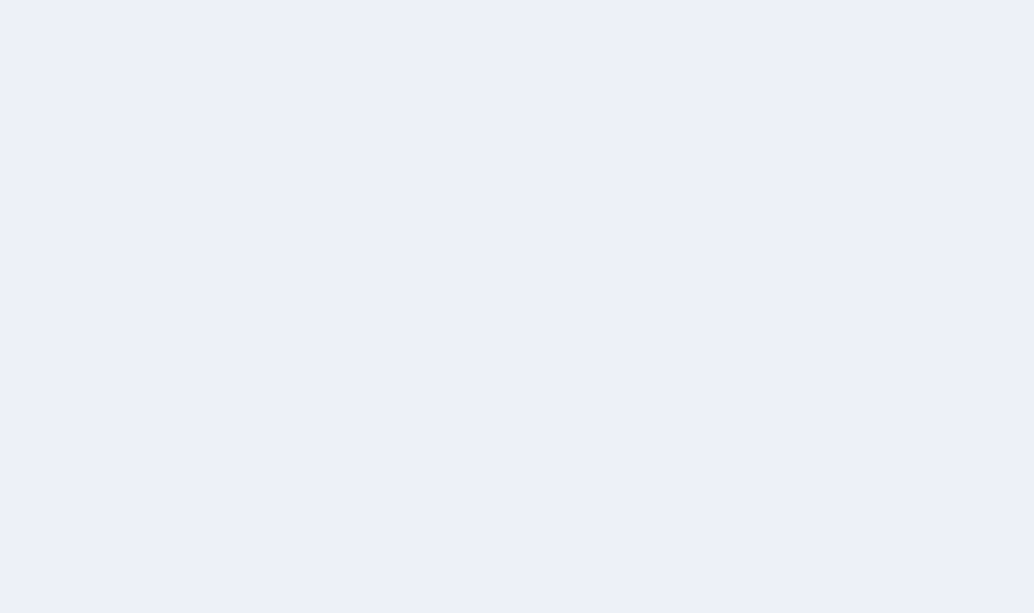 scroll, scrollTop: 0, scrollLeft: 0, axis: both 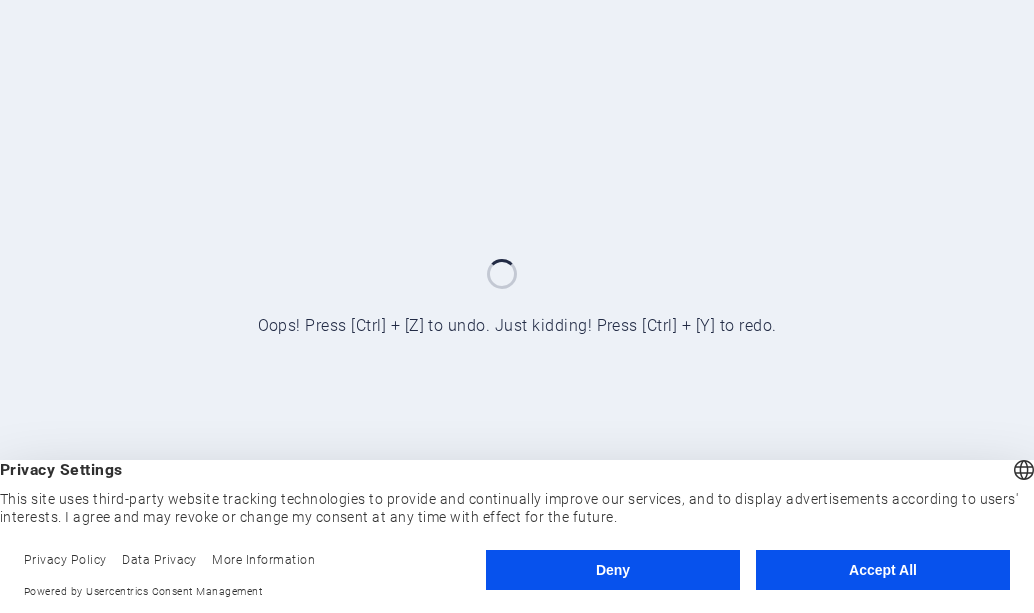 click on "Accept All" at bounding box center (883, 570) 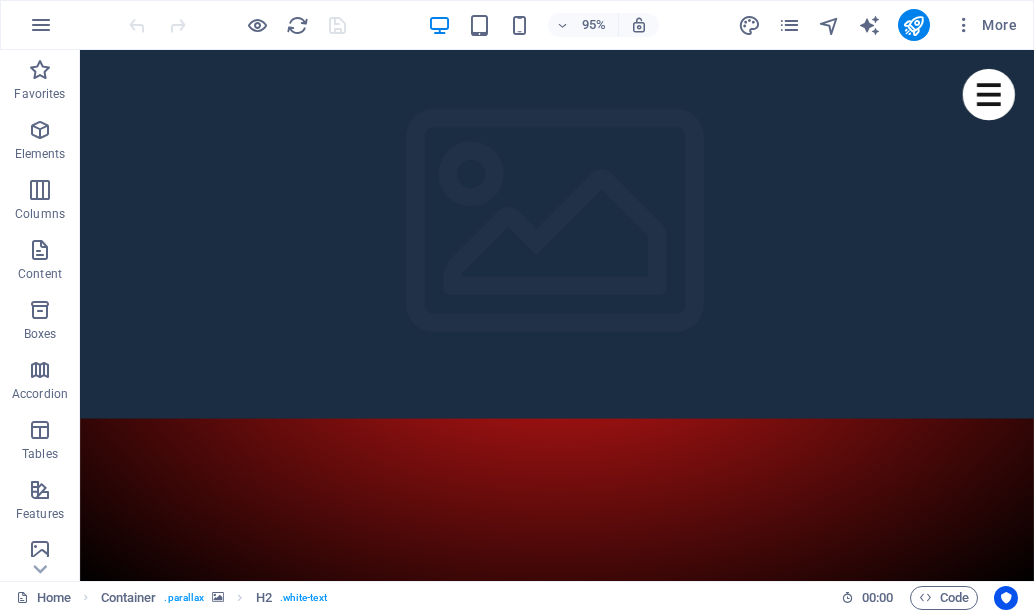 scroll, scrollTop: 0, scrollLeft: 0, axis: both 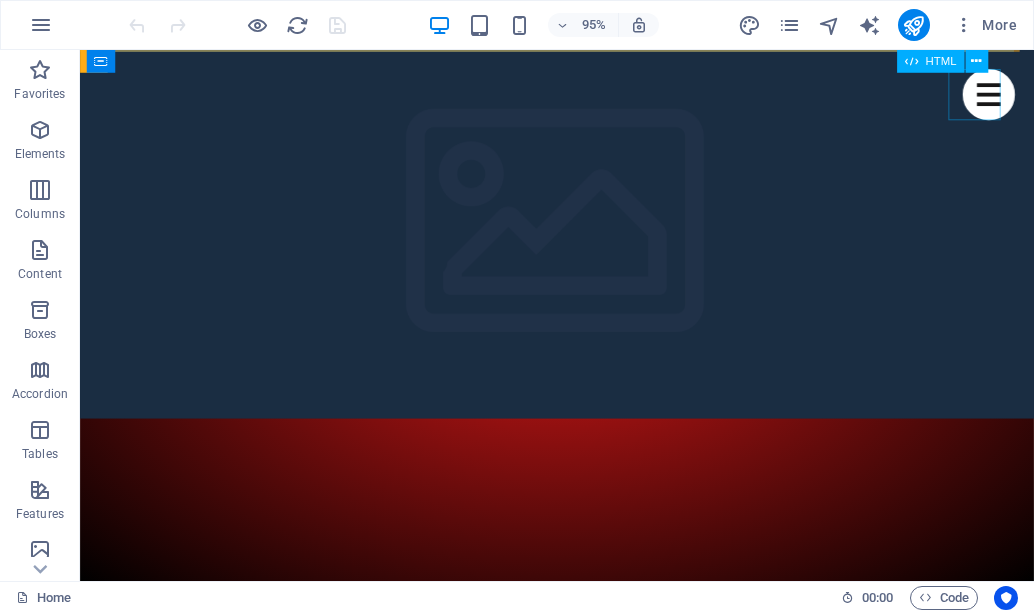 click at bounding box center (1036, 97) 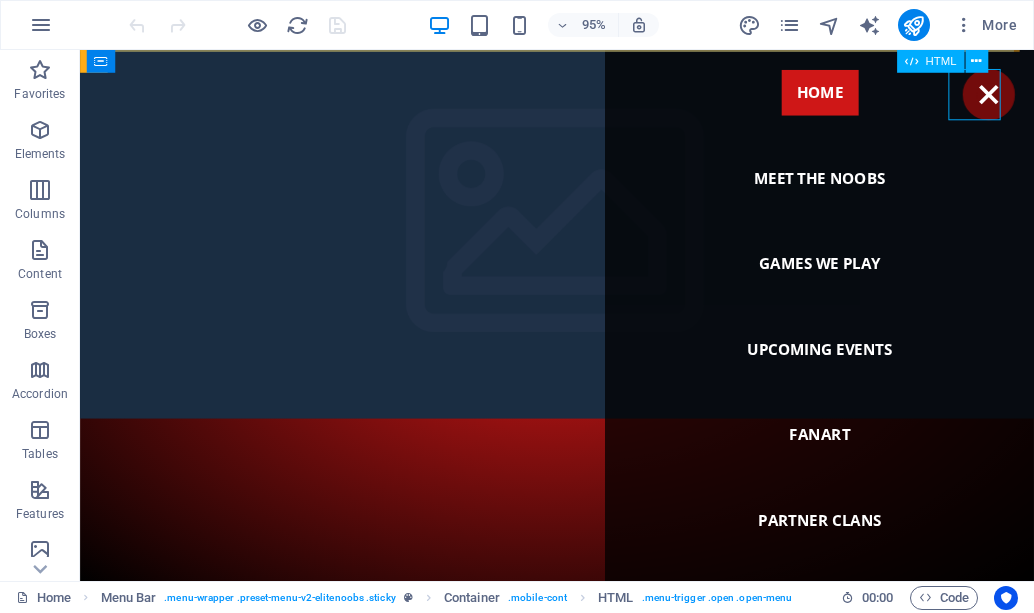 click at bounding box center [1036, 97] 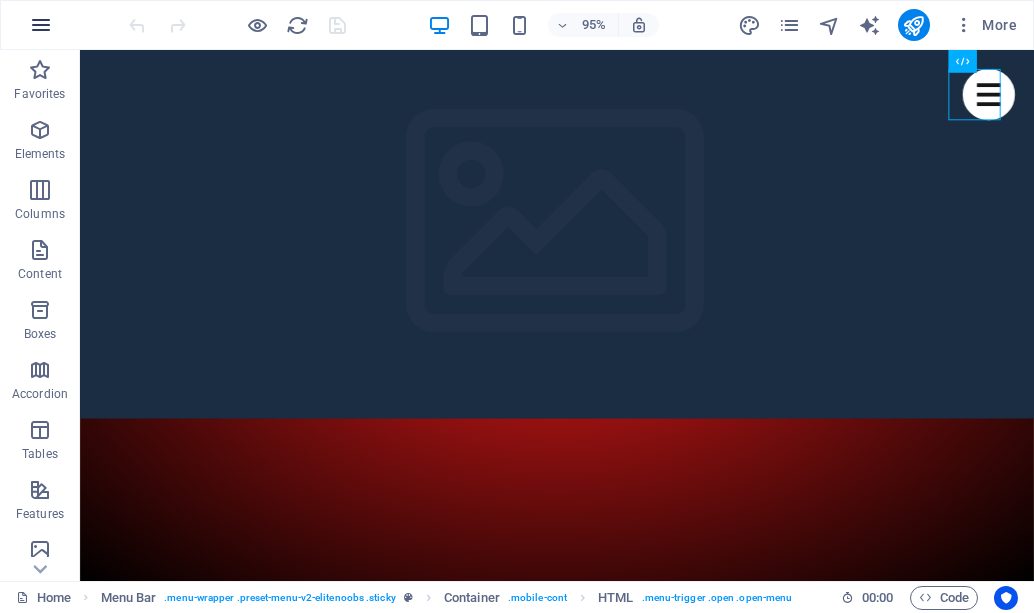 click at bounding box center [41, 25] 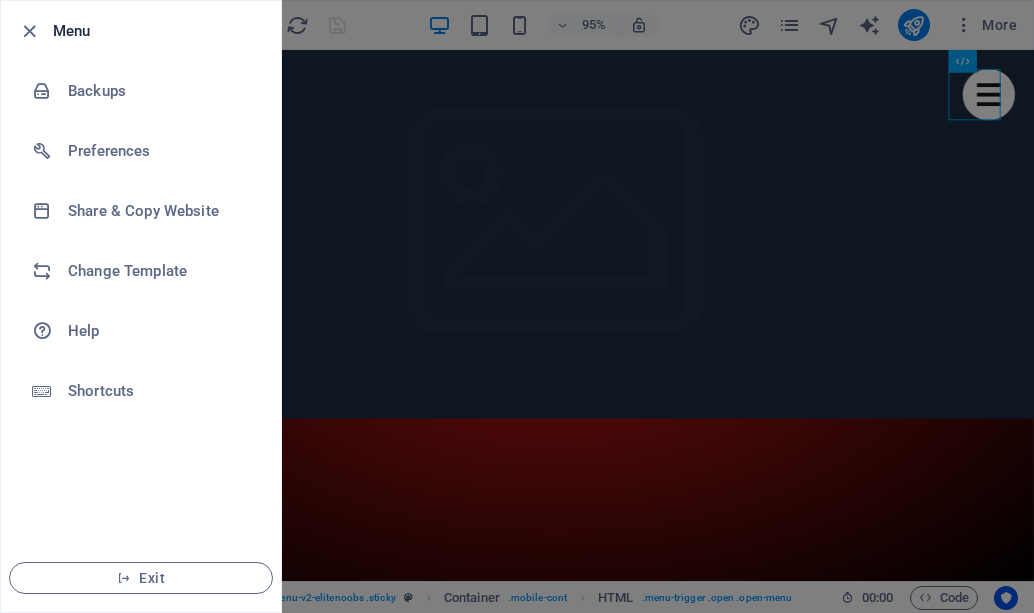 click at bounding box center [517, 306] 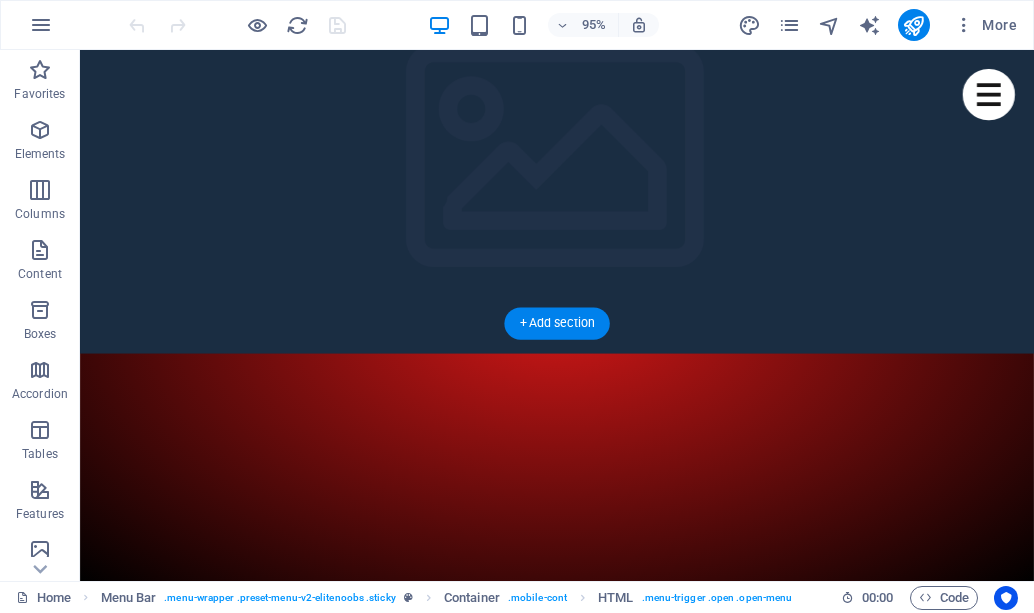scroll, scrollTop: 100, scrollLeft: 0, axis: vertical 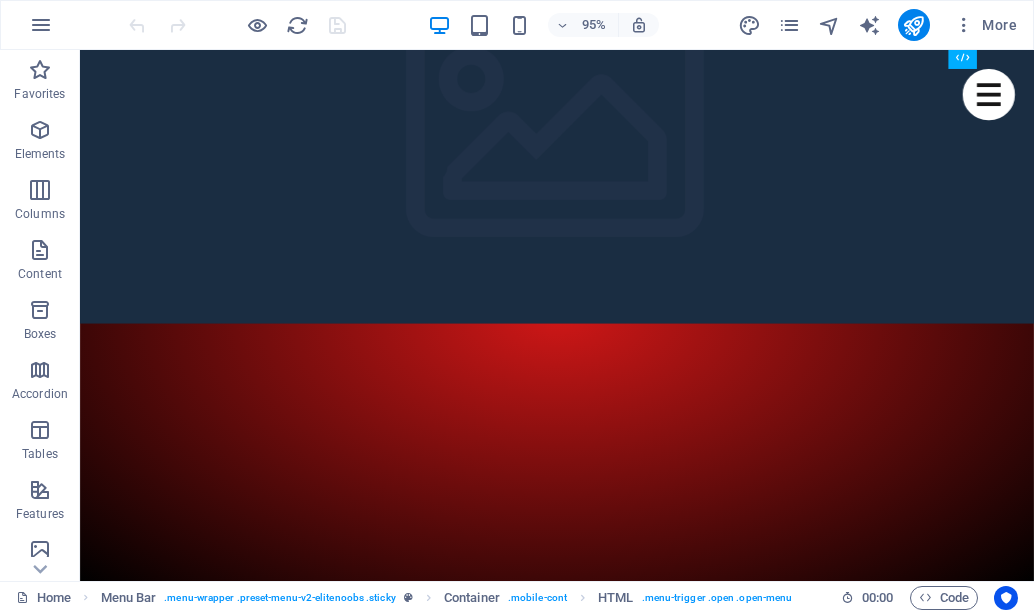 click on "More" at bounding box center (881, 25) 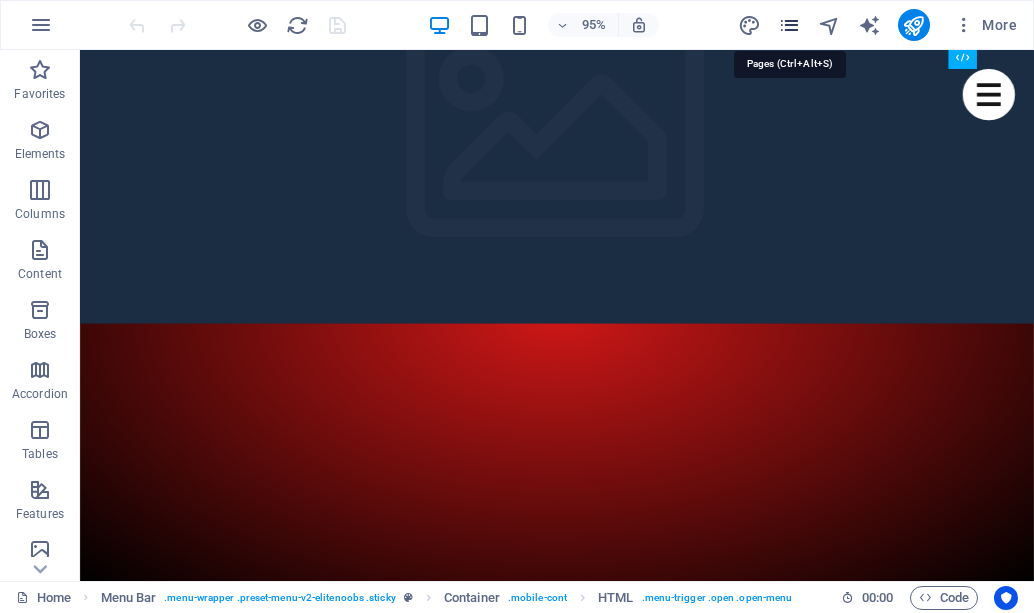 click at bounding box center (789, 25) 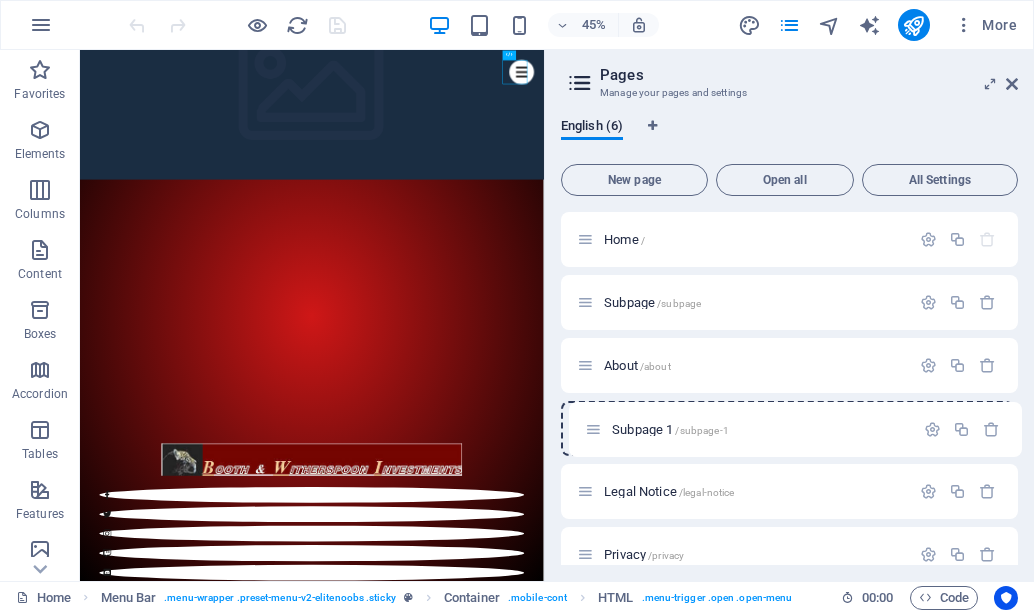 drag, startPoint x: 580, startPoint y: 365, endPoint x: 588, endPoint y: 437, distance: 72.443085 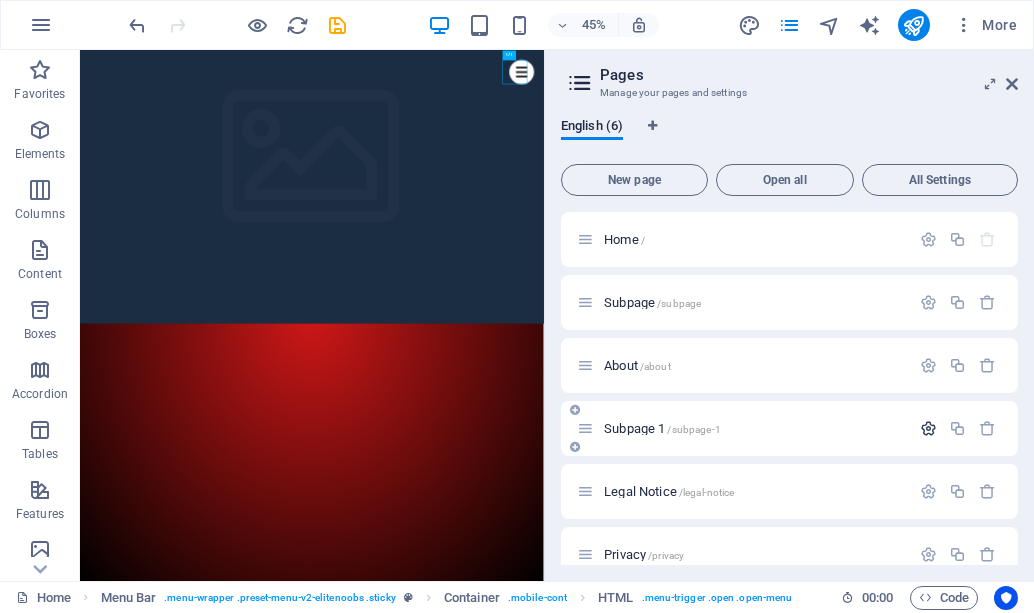 click at bounding box center (928, 428) 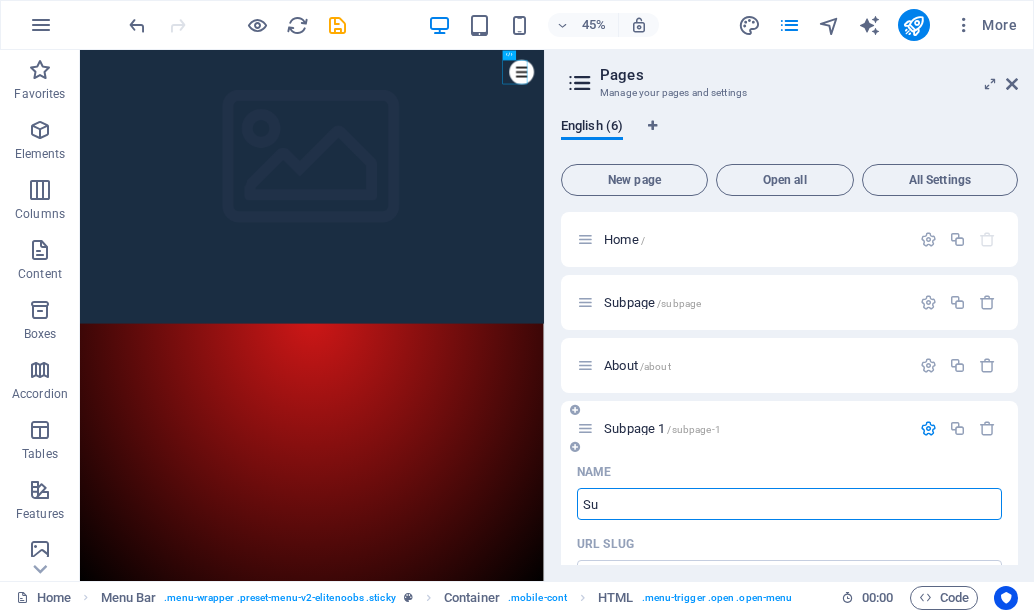 type on "S" 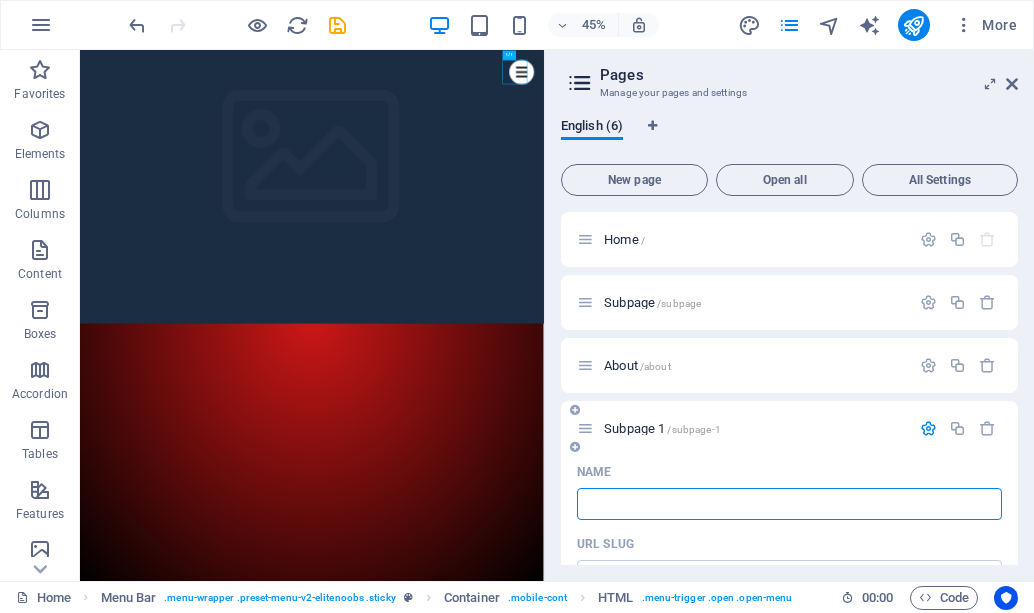 type 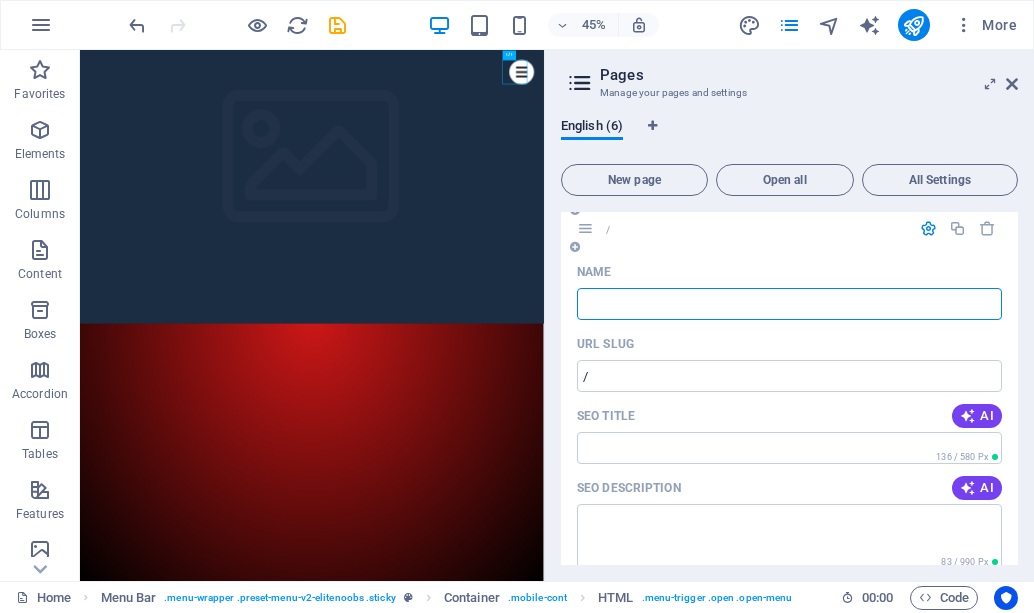 scroll, scrollTop: 170, scrollLeft: 0, axis: vertical 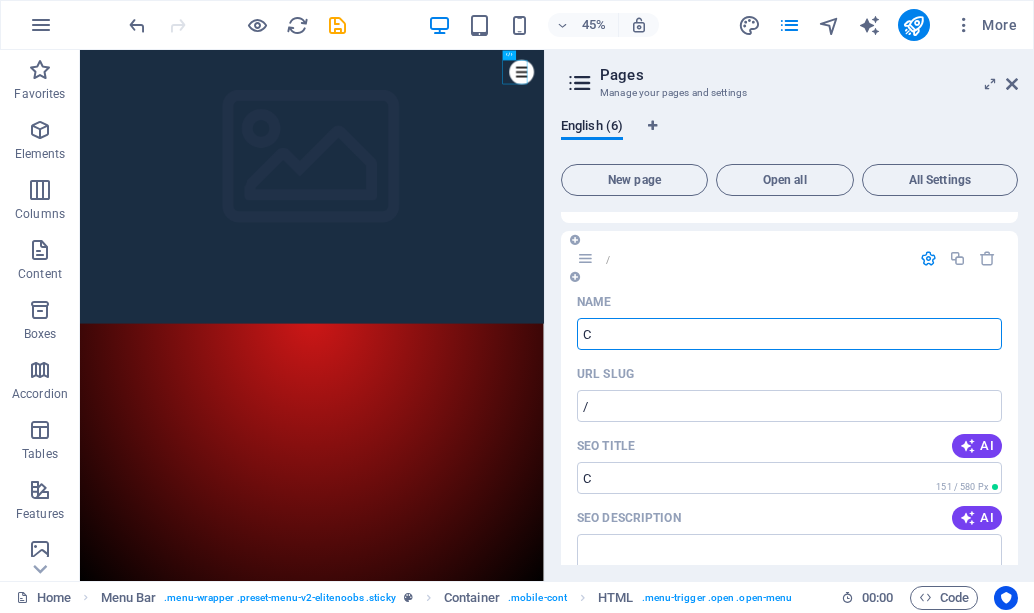 type on "C" 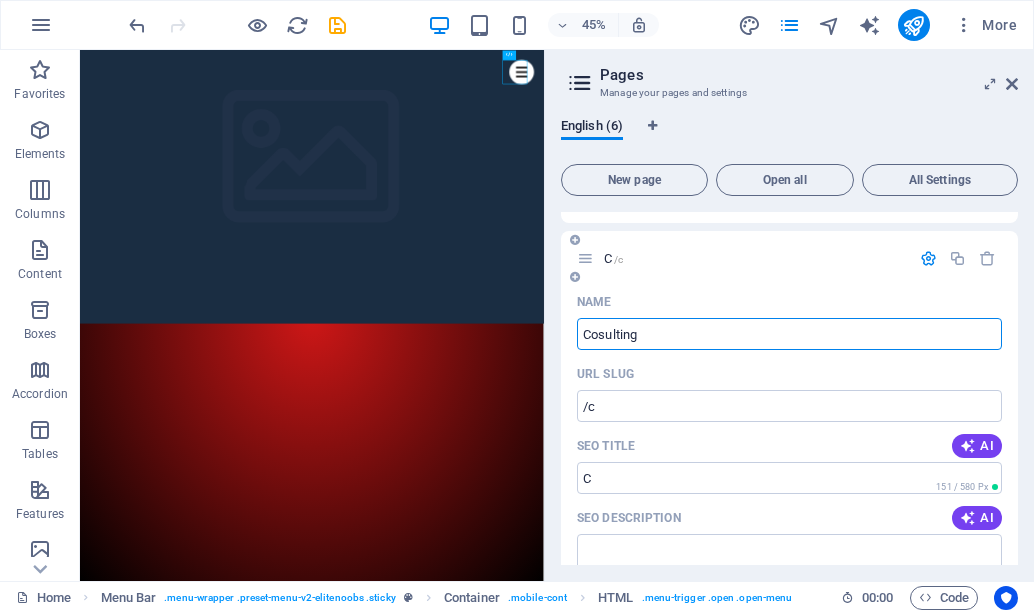 type on "Cosulting" 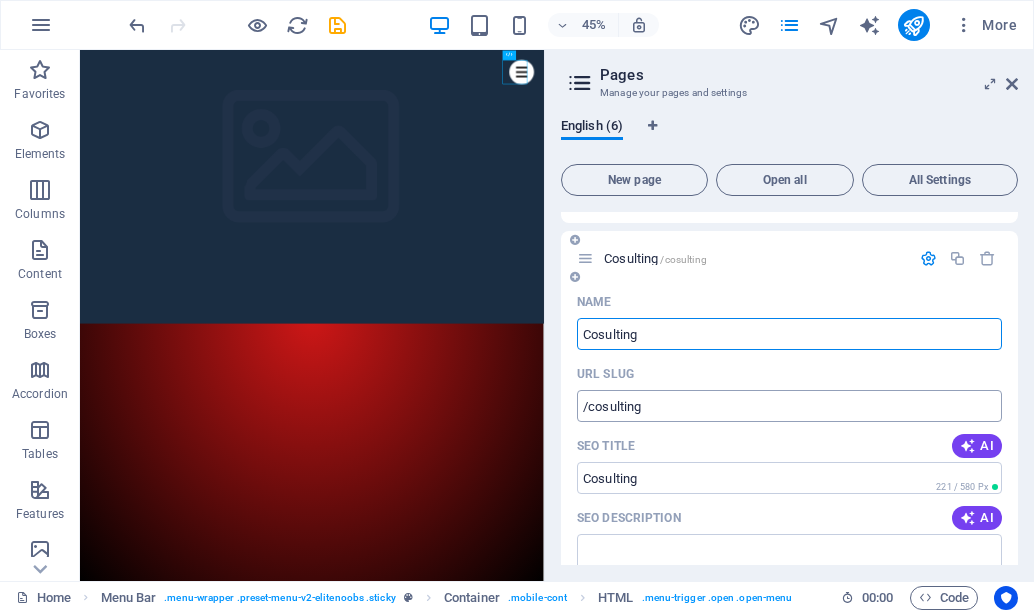 type on "Cosulting" 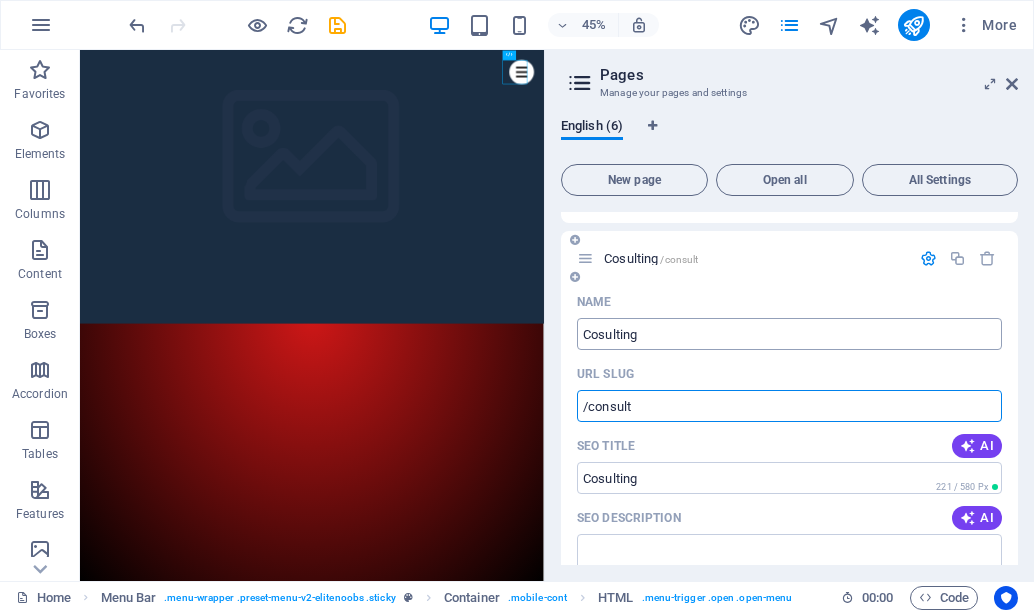 type on "/consult" 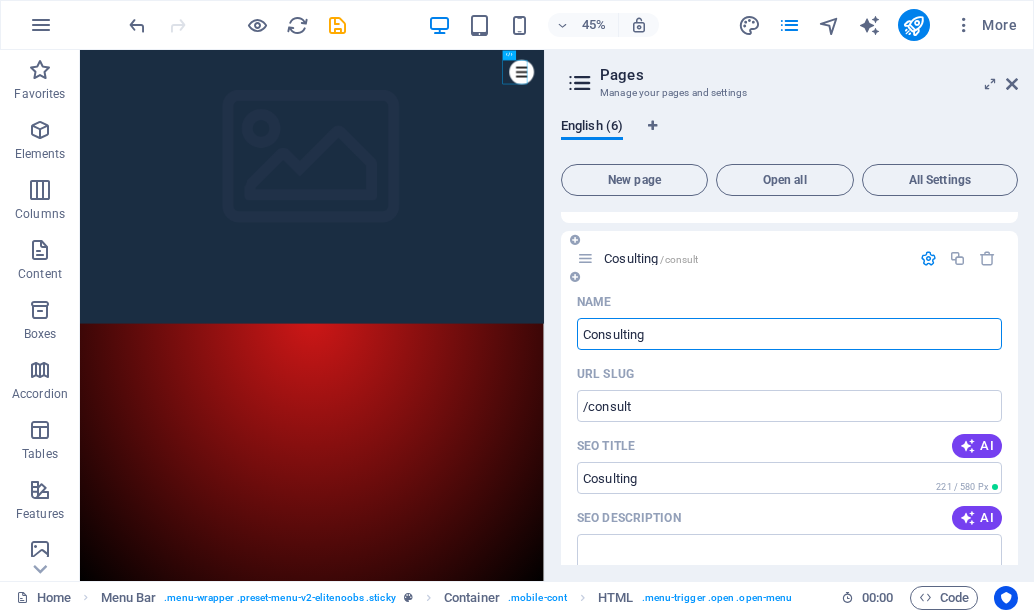type on "Consulting" 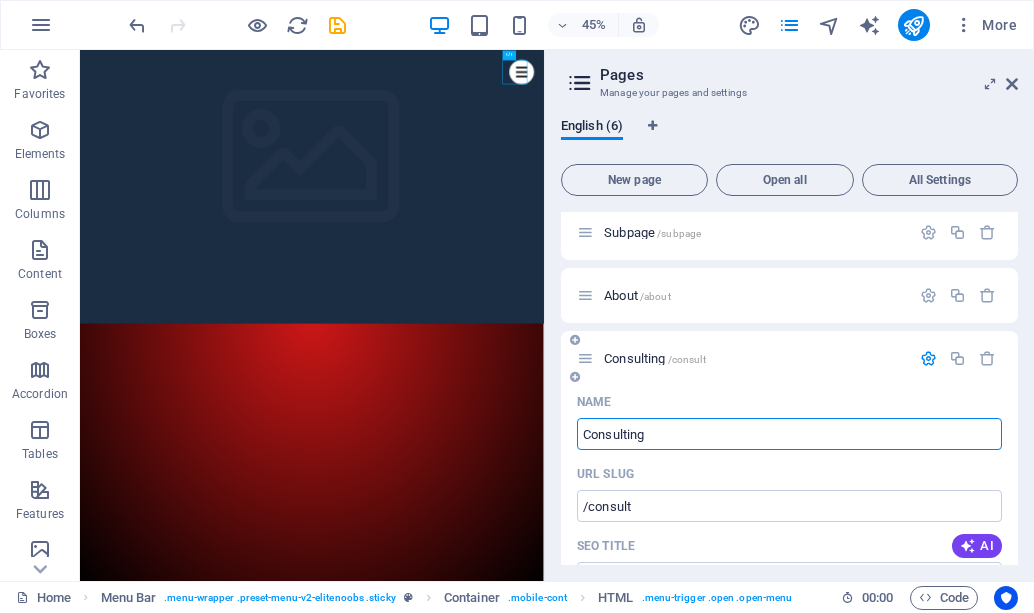 scroll, scrollTop: 0, scrollLeft: 0, axis: both 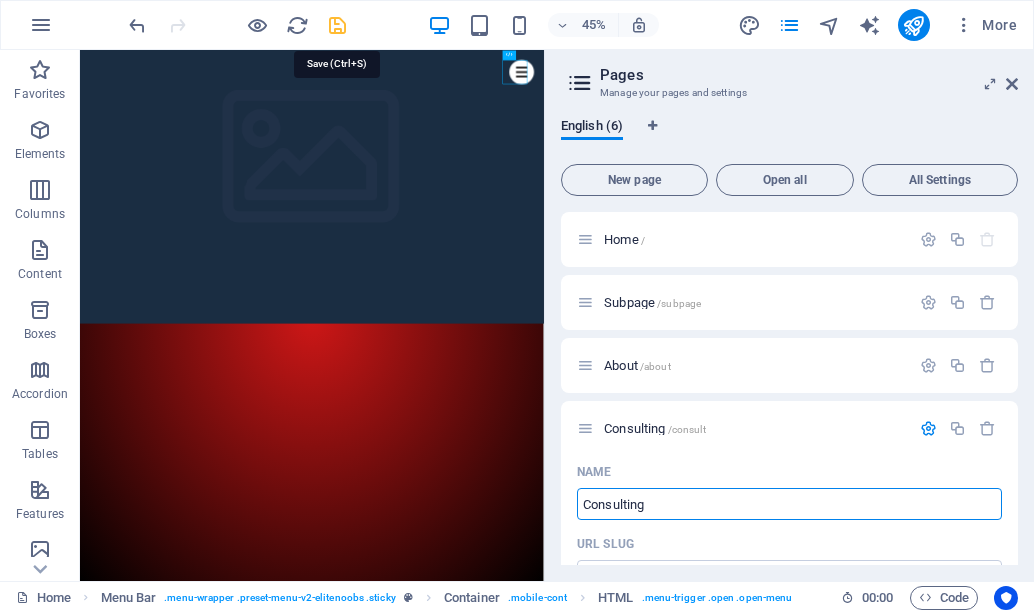 type on "Consulting" 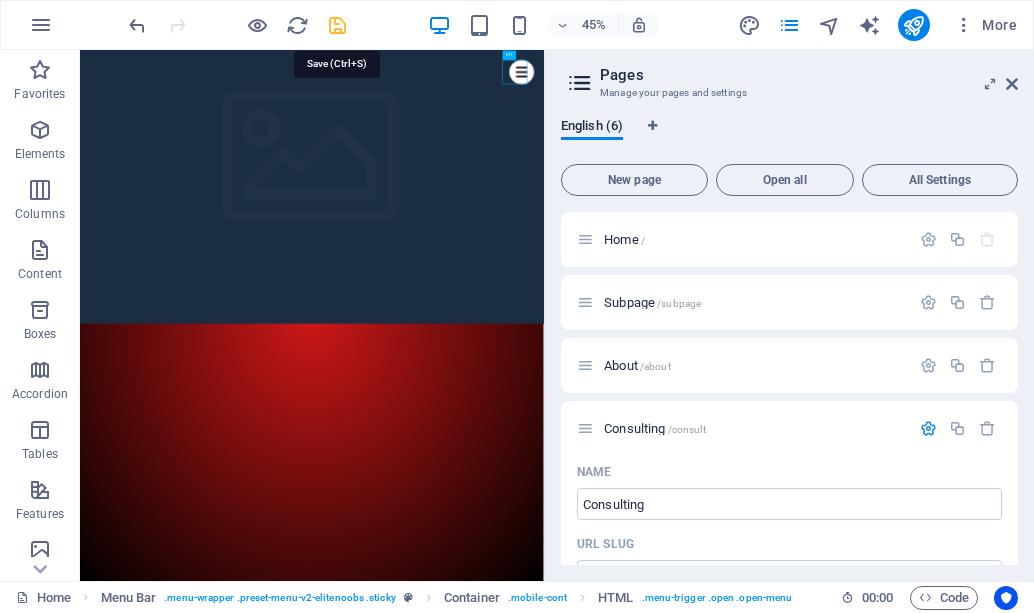 click at bounding box center (337, 25) 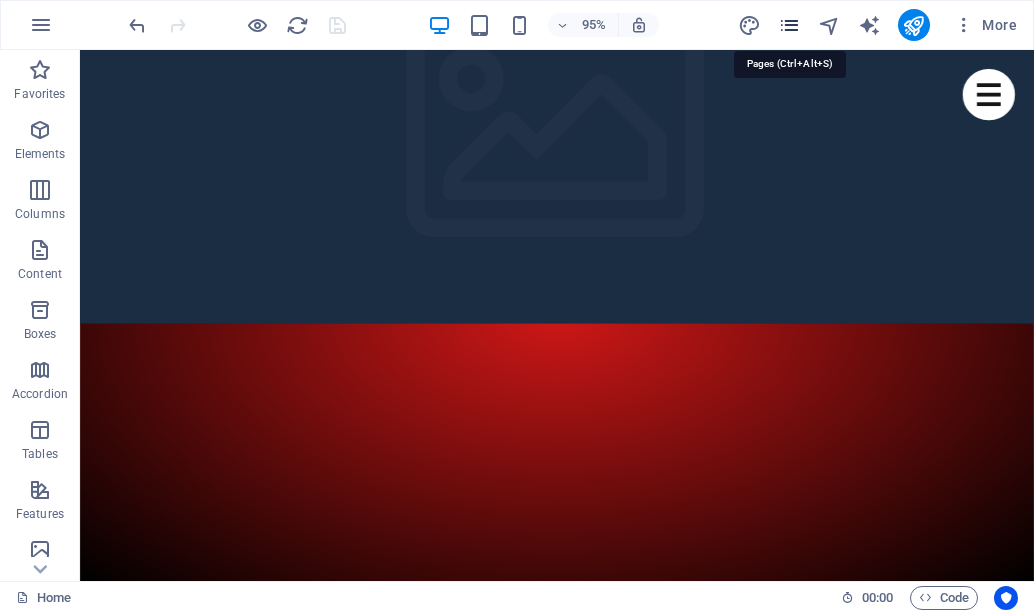 click at bounding box center [789, 25] 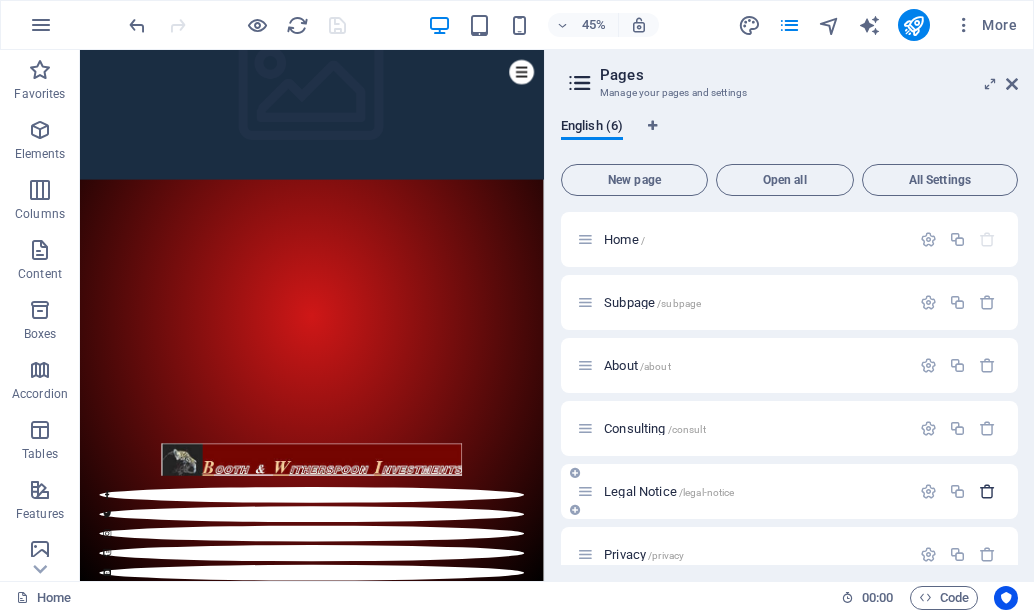 click at bounding box center [987, 491] 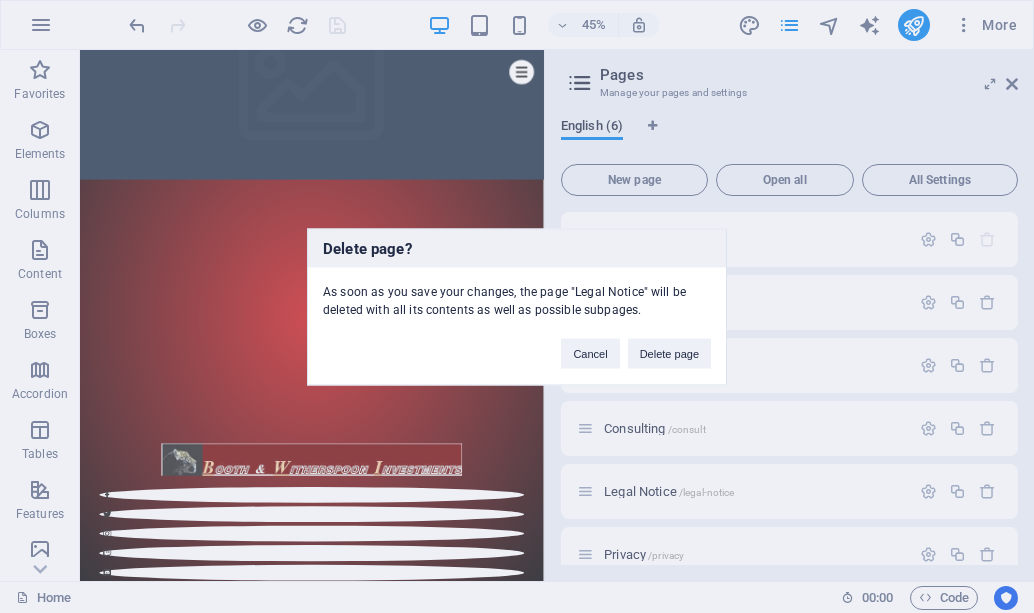 click on "Cancel Delete page" at bounding box center [636, 343] 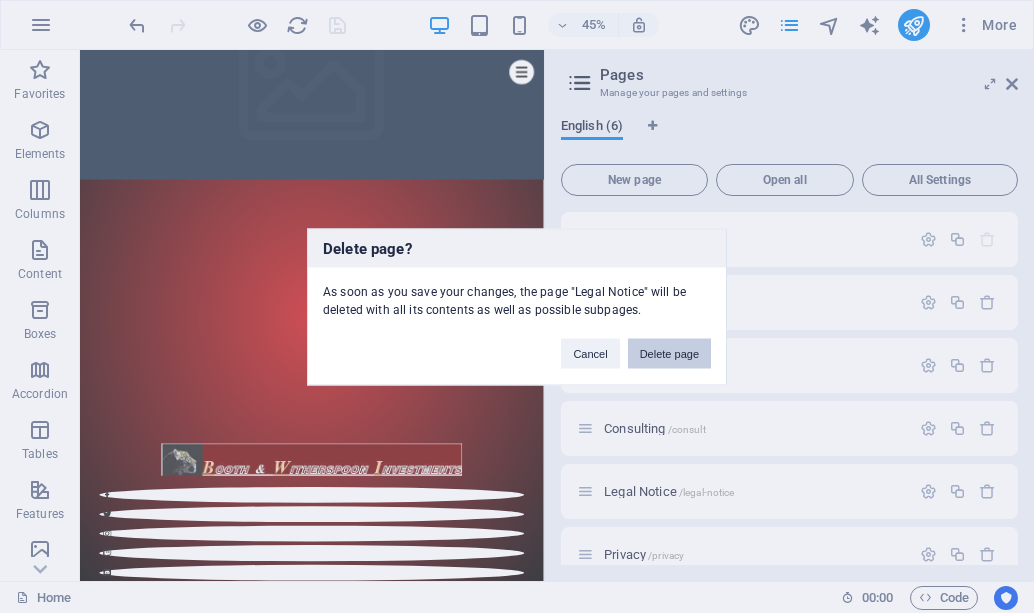 click on "Delete page" at bounding box center (669, 353) 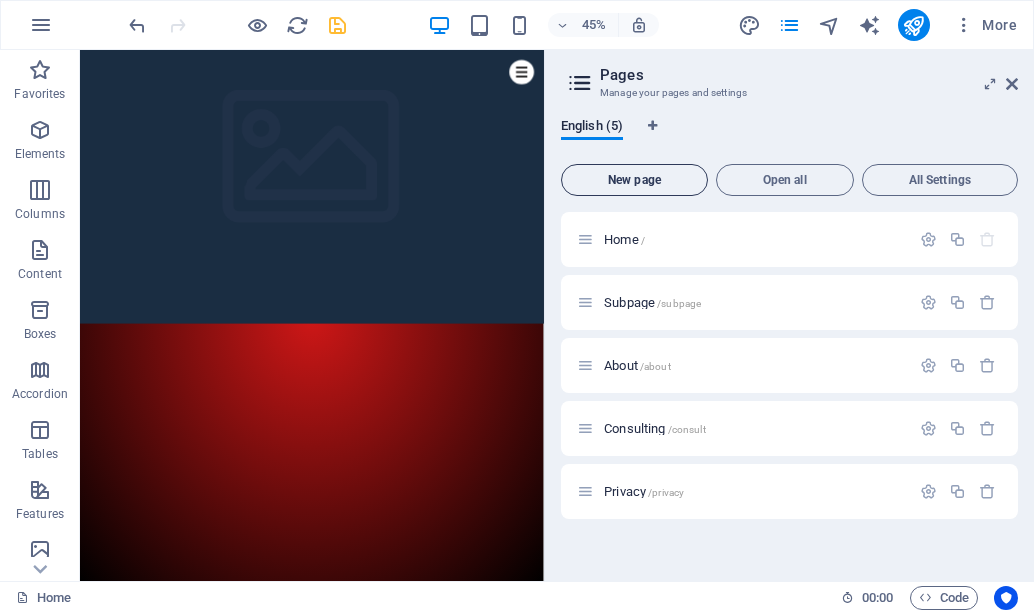 click on "New page" at bounding box center [634, 180] 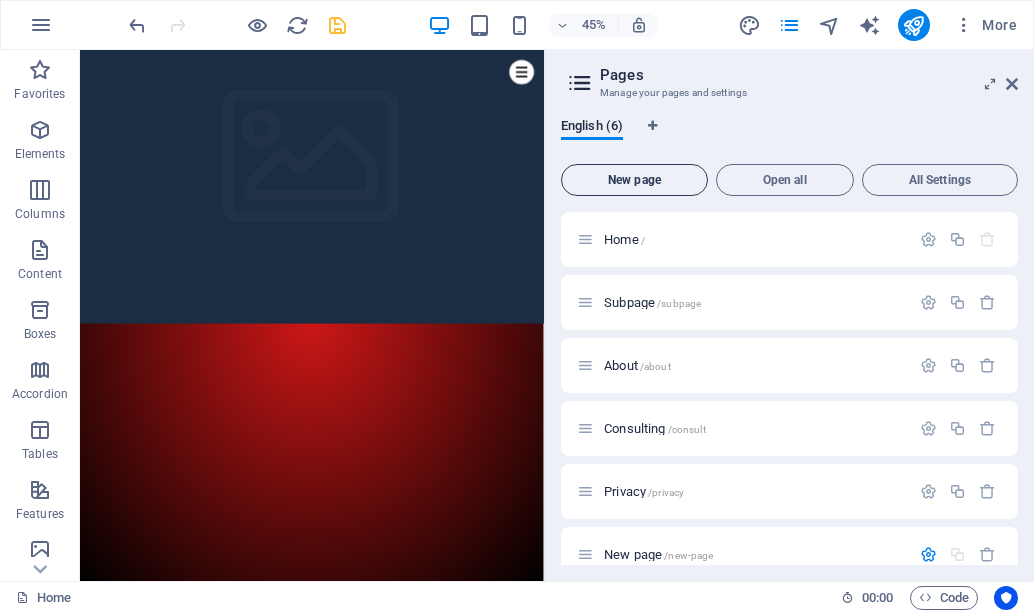 scroll, scrollTop: 242, scrollLeft: 0, axis: vertical 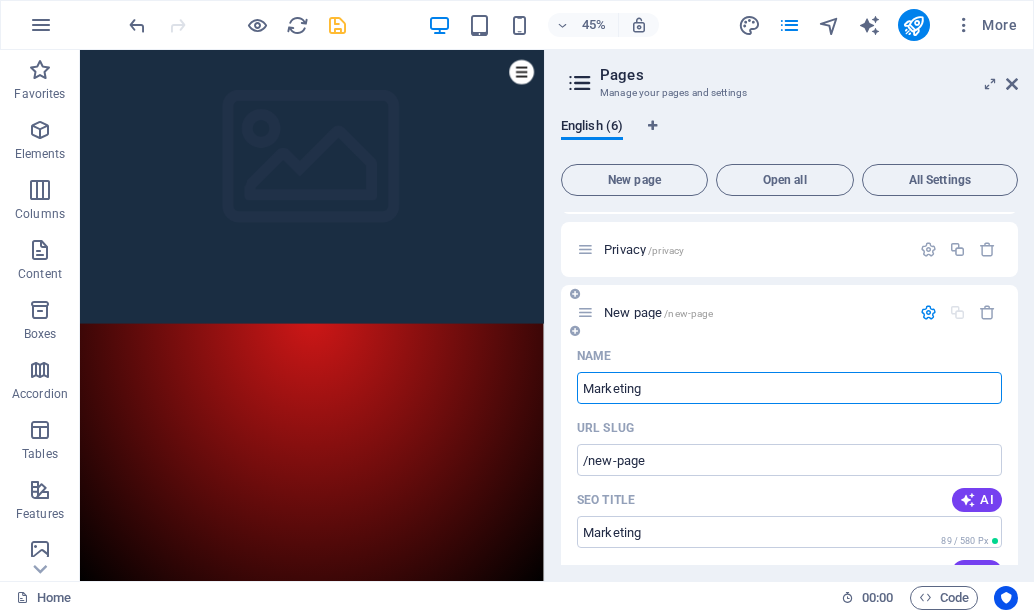type on "Marketing" 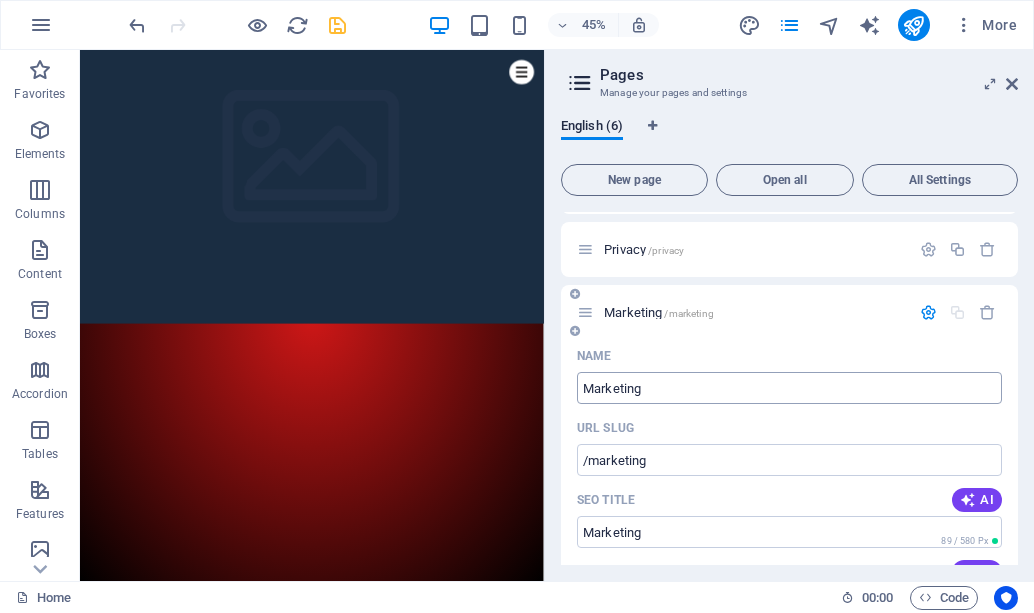 click on "Marketing" at bounding box center (789, 388) 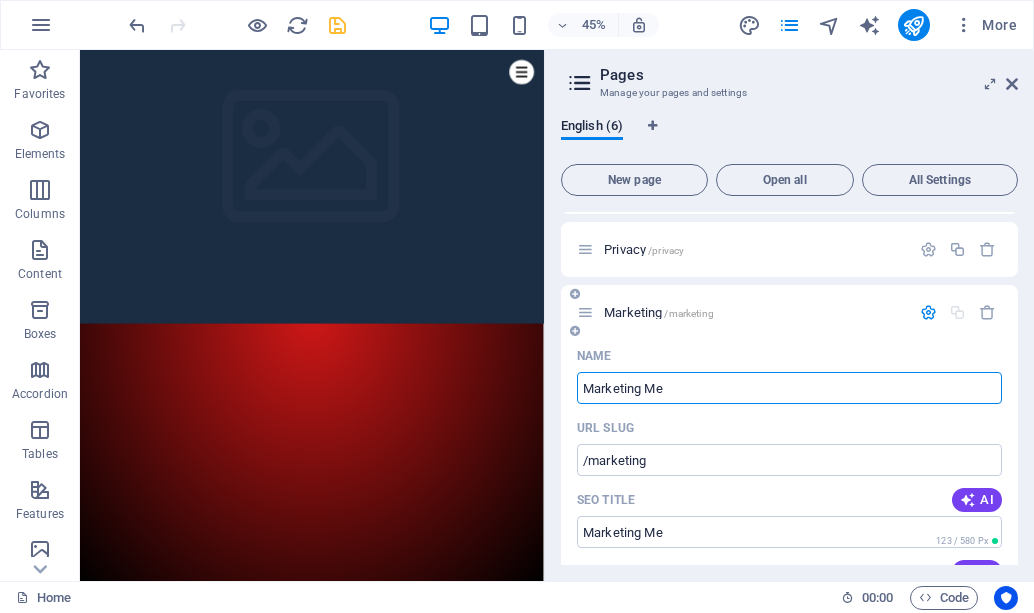 type on "Marketing Med" 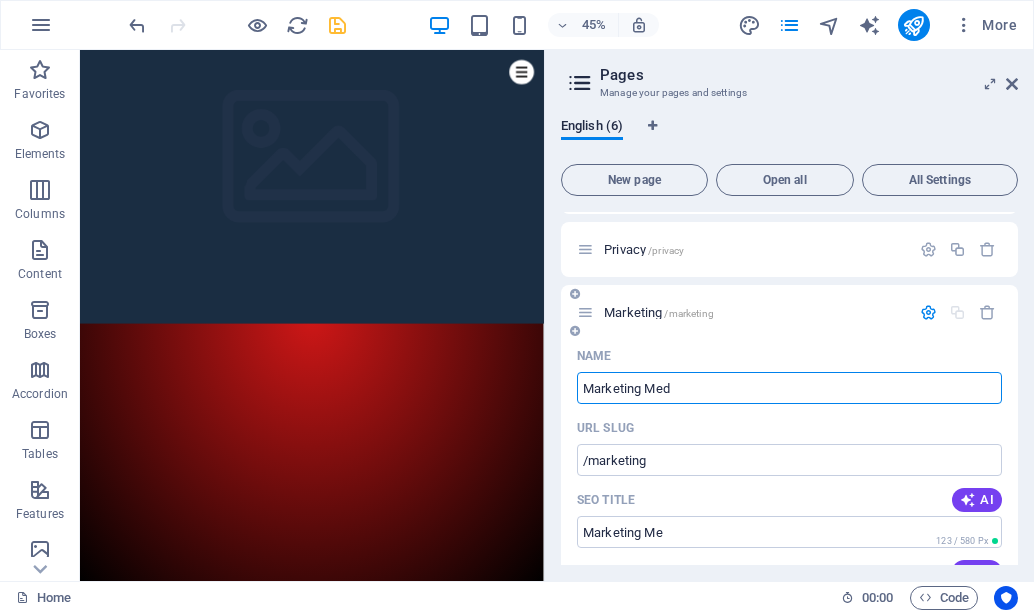 type on "/marketing-me" 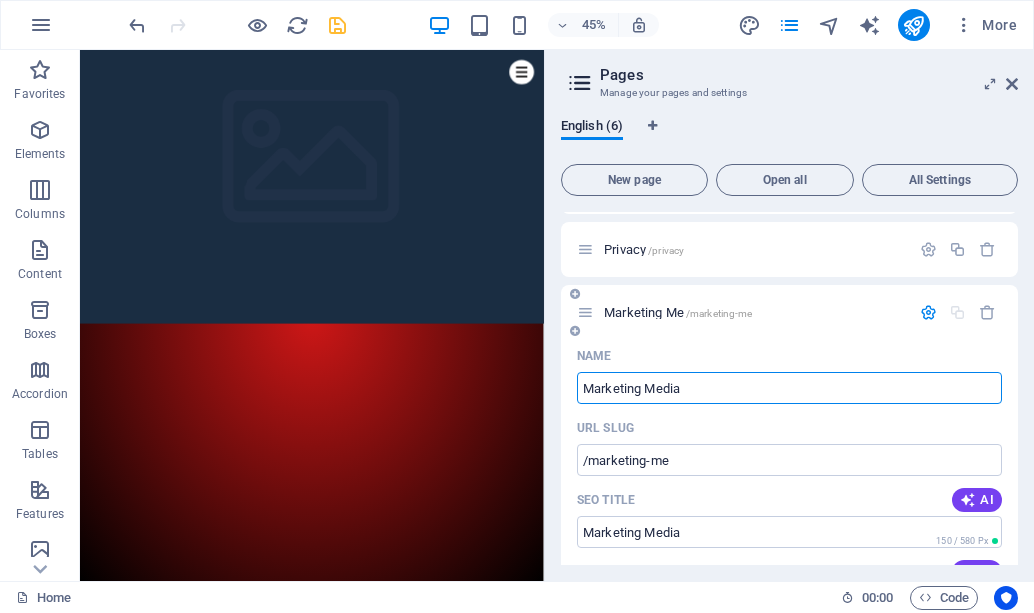 type on "Marketing Media" 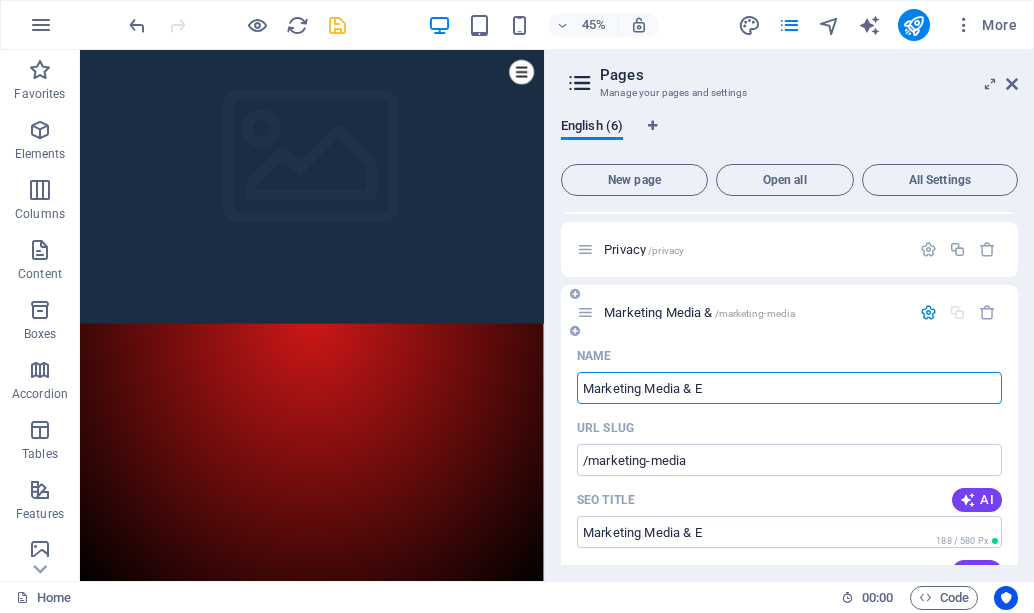 type on "Marketing Media & E" 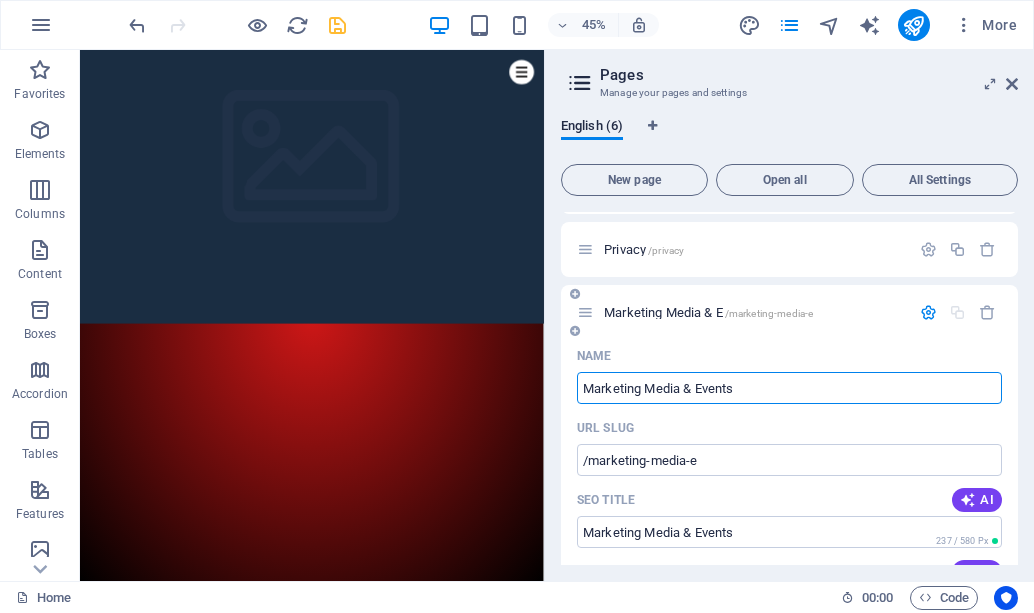 type on "Marketing Media & Events" 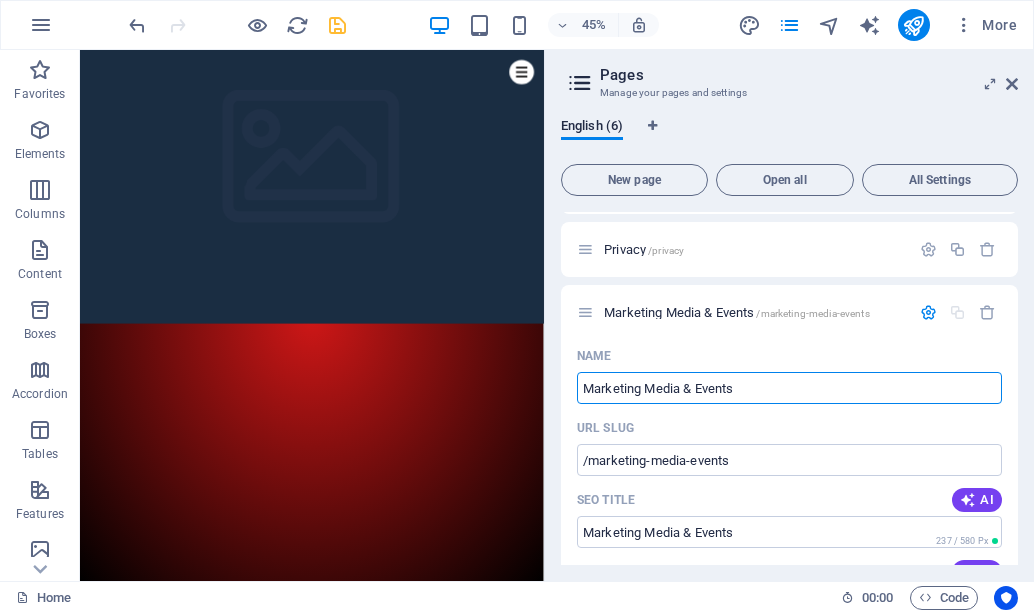 type on "Marketing Media & Events" 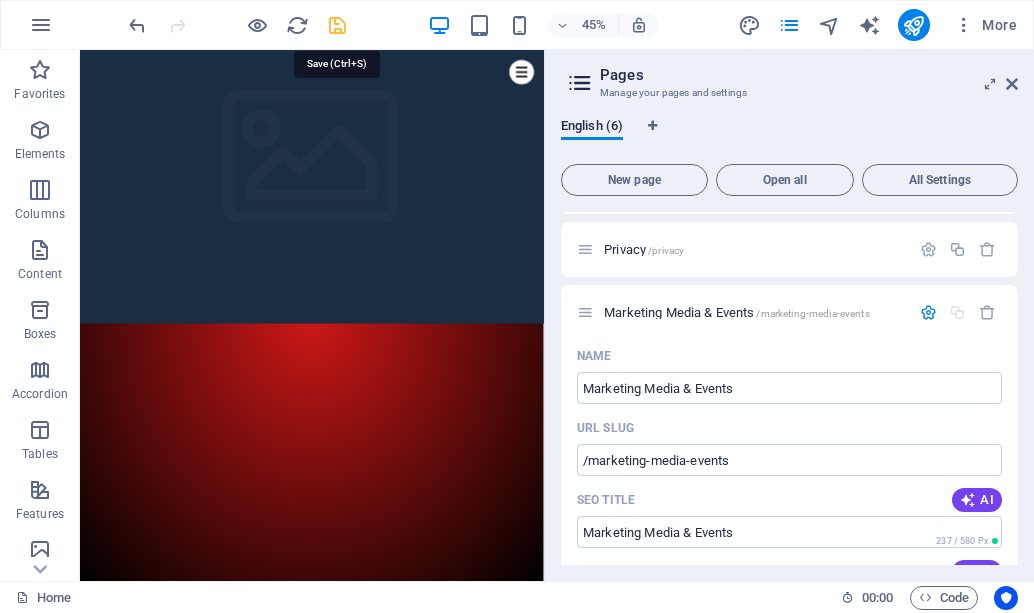 click at bounding box center (337, 25) 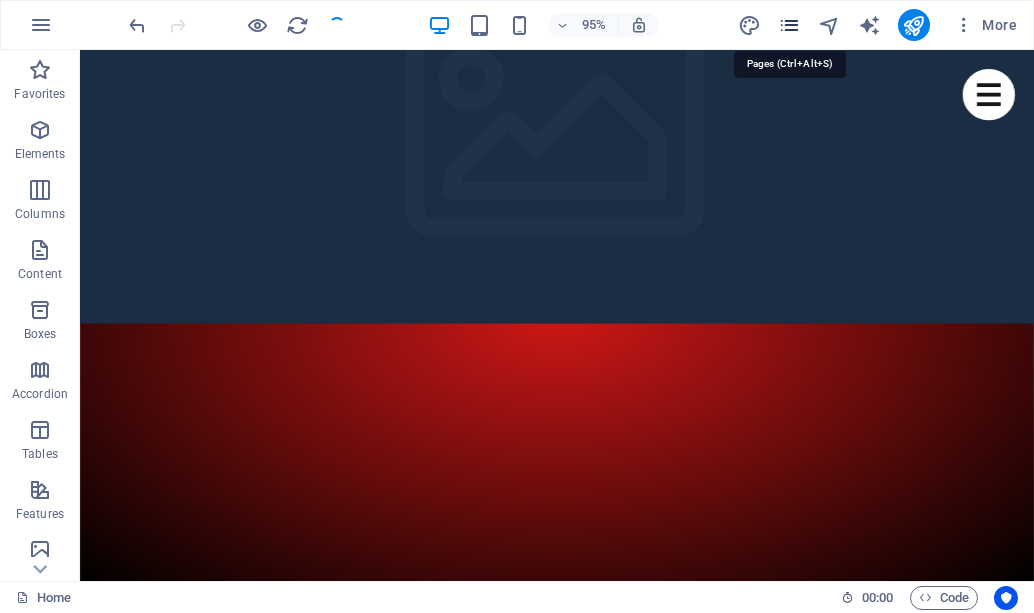 click at bounding box center (789, 25) 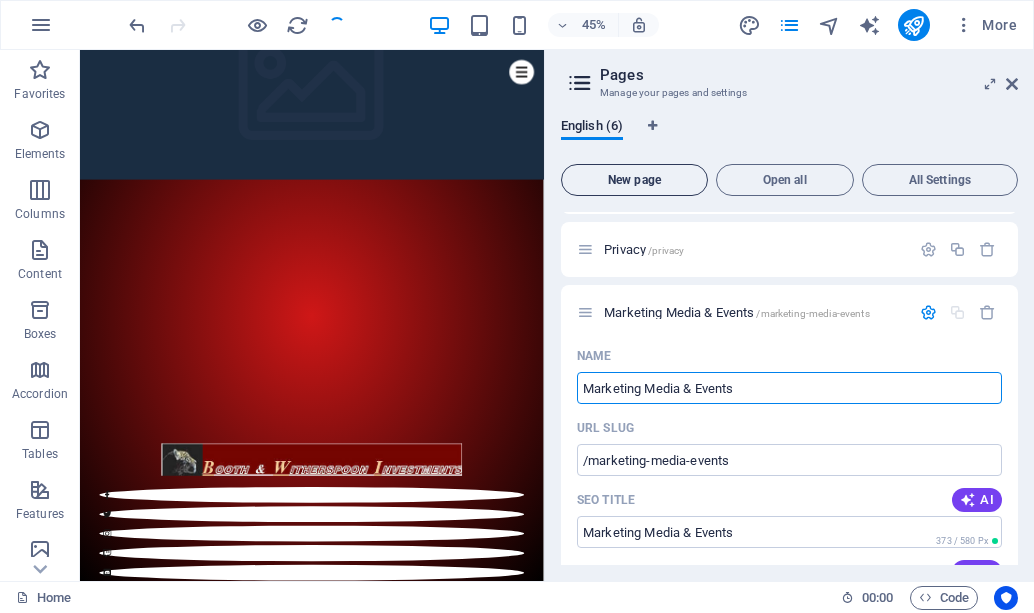 scroll, scrollTop: 25, scrollLeft: 0, axis: vertical 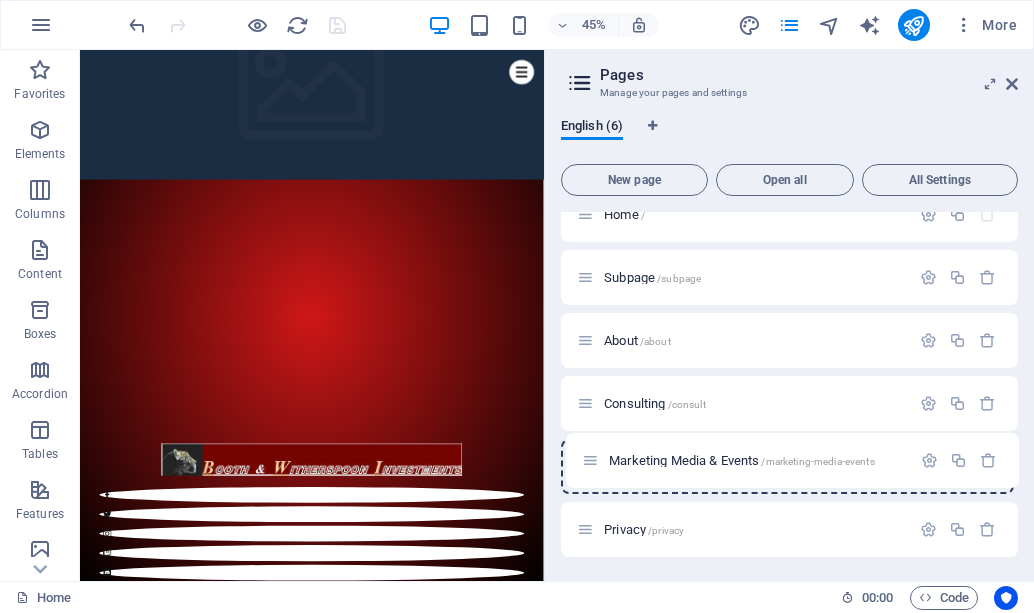 drag, startPoint x: 589, startPoint y: 532, endPoint x: 594, endPoint y: 453, distance: 79.15807 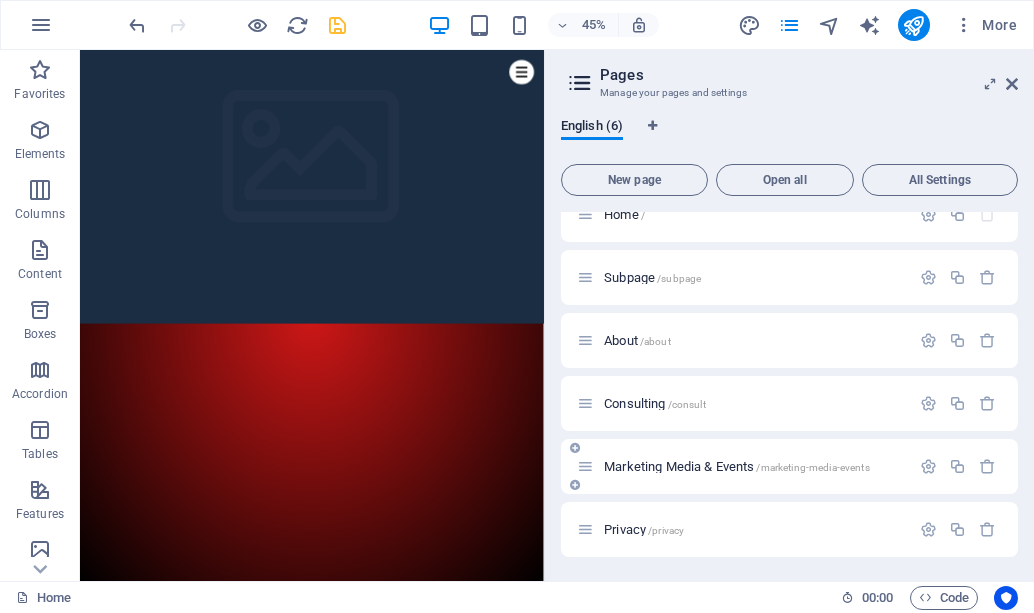 click on "Marketing Media & Events /marketing-media-events" at bounding box center [737, 466] 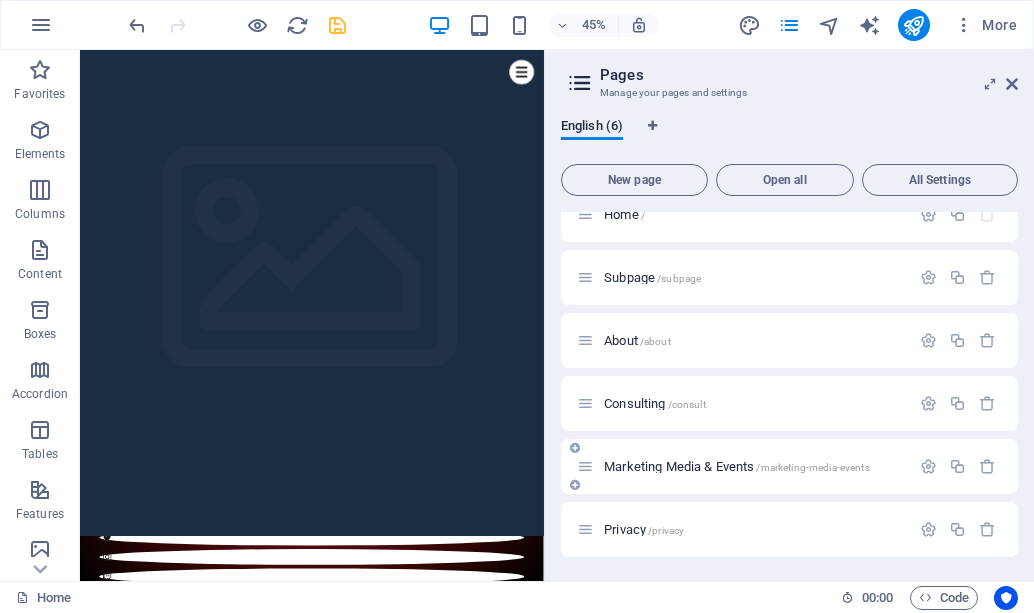 scroll, scrollTop: 0, scrollLeft: 0, axis: both 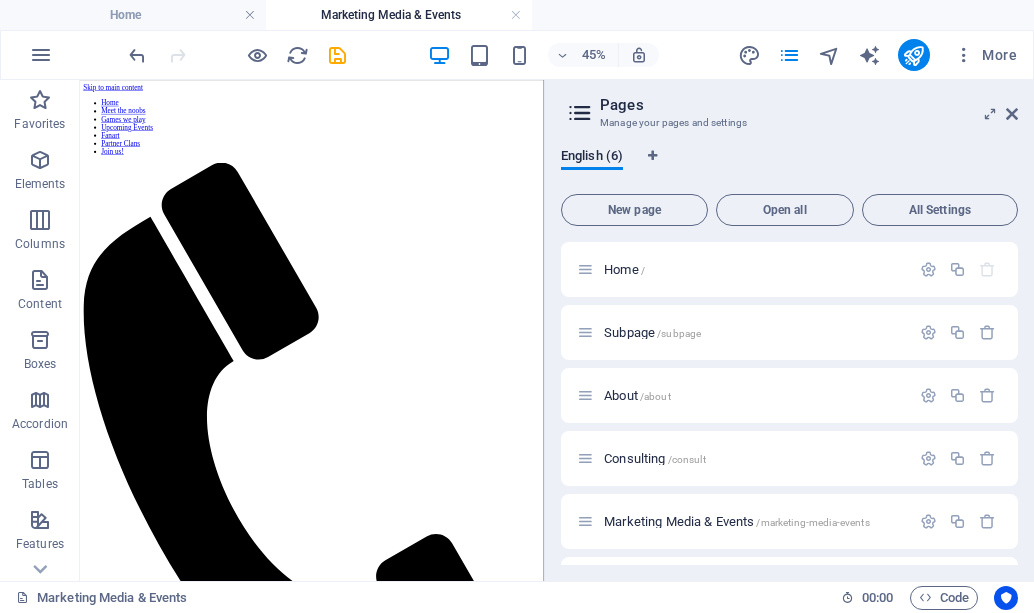 click on "Home / Subpage /subpage About /about Consulting /consult Marketing Media & Events /marketing-media-events Privacy /privacy" at bounding box center (789, 427) 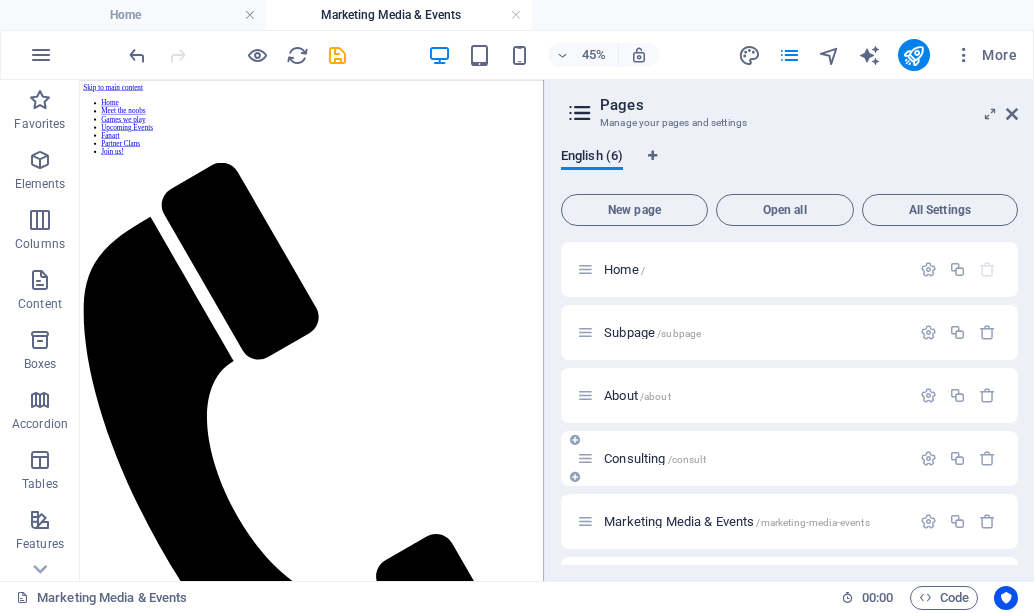 click on "Consulting /consult" at bounding box center [789, 458] 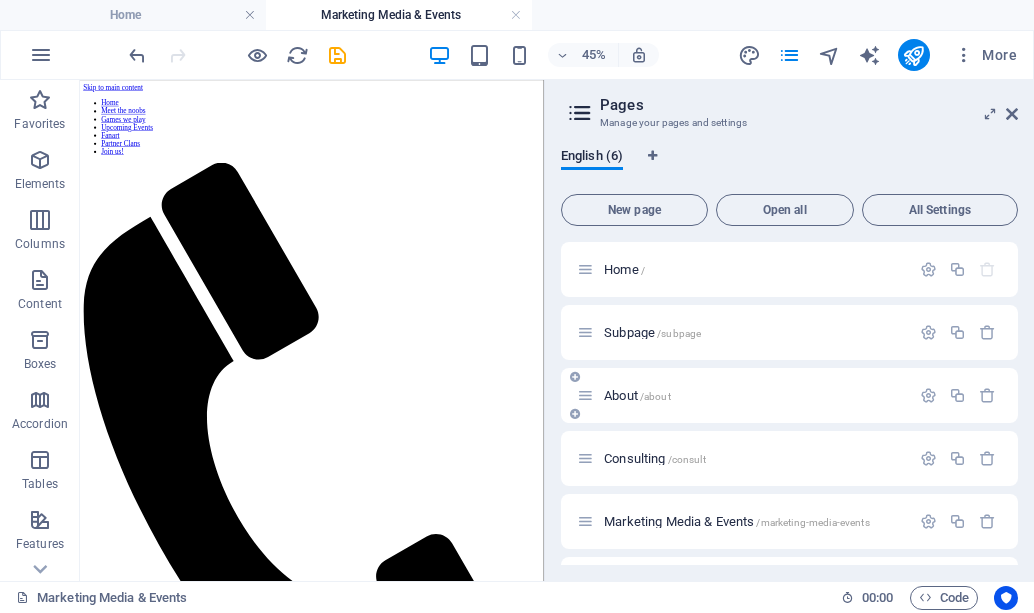 click on "About /about" at bounding box center (637, 395) 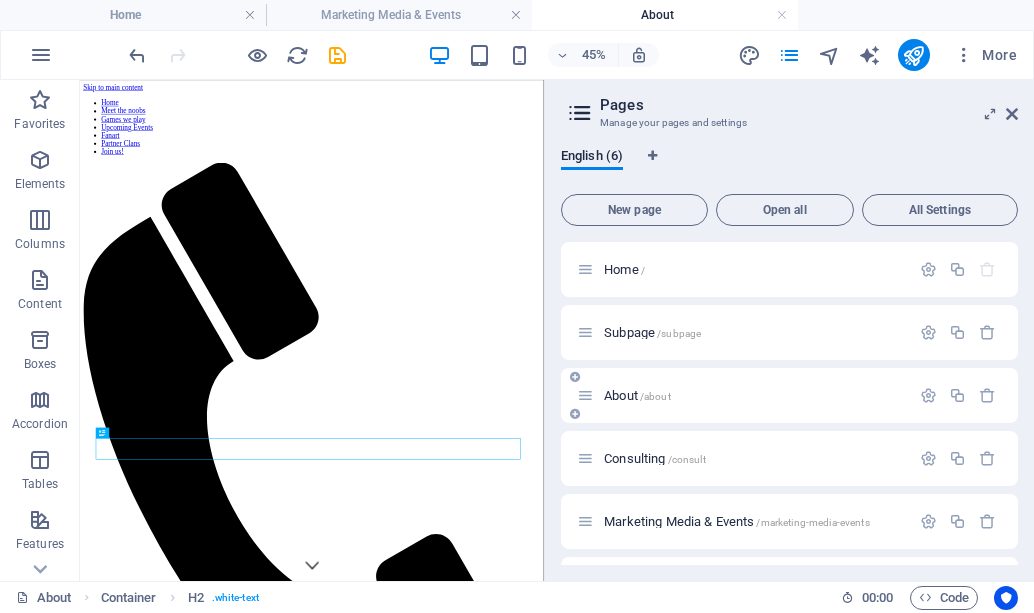 scroll, scrollTop: 0, scrollLeft: 0, axis: both 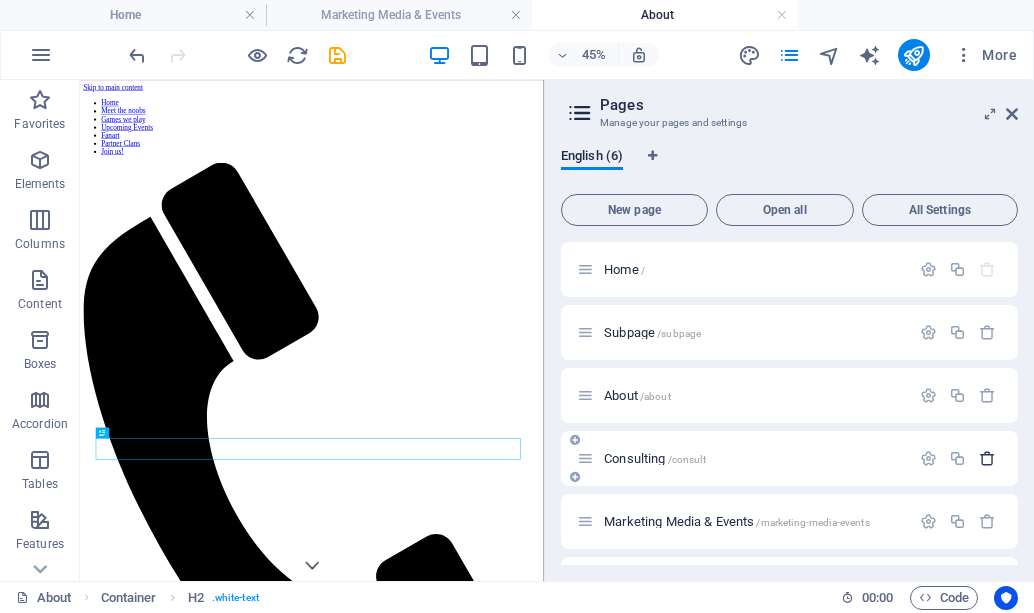 click at bounding box center (987, 458) 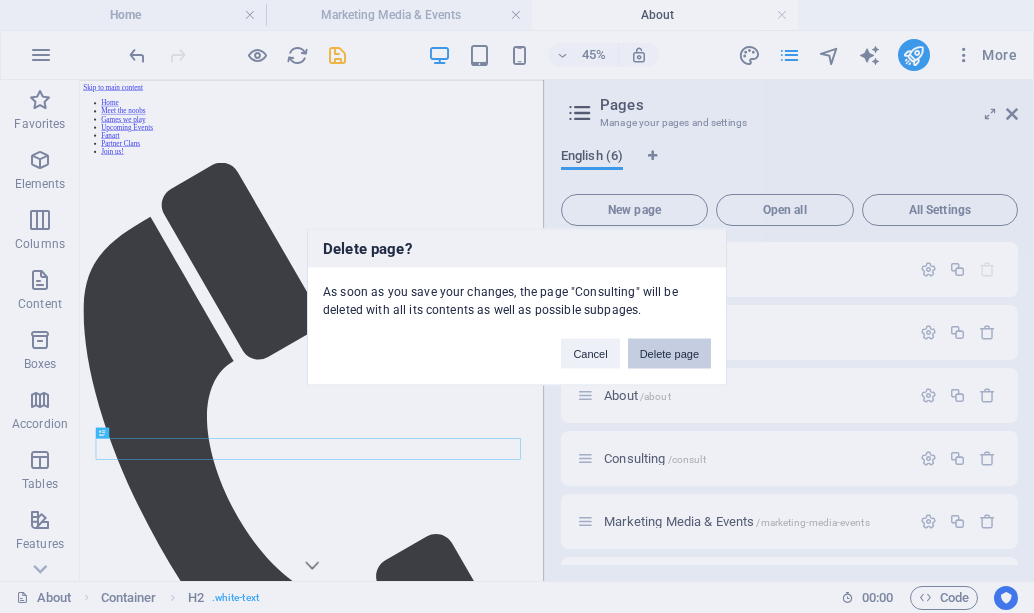click on "Delete page" at bounding box center [669, 353] 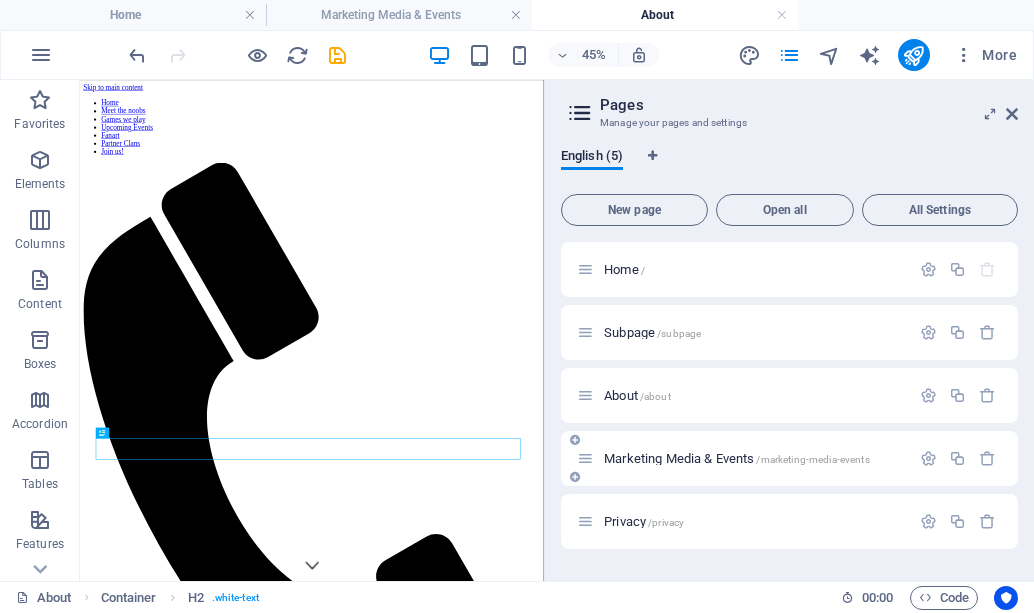 click on "Marketing Media & Events /marketing-media-events" at bounding box center (743, 458) 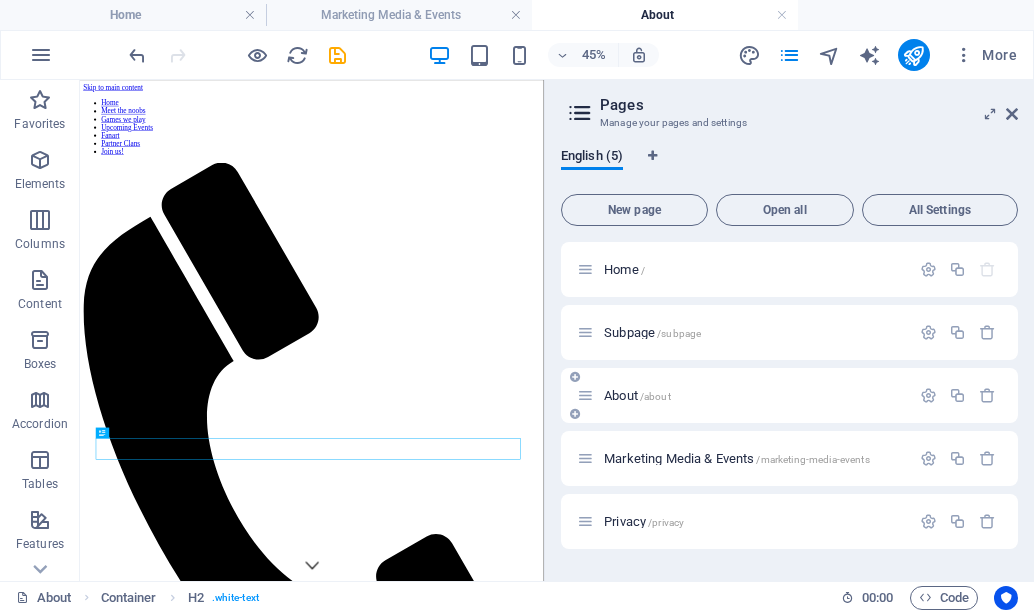 click on "About /about" at bounding box center (789, 395) 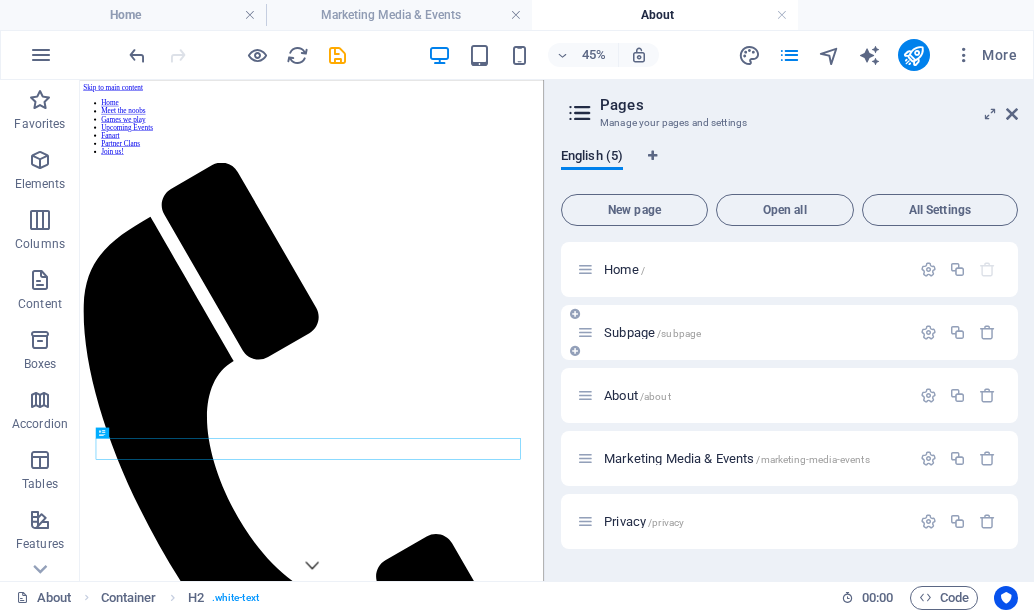 click on "/subpage" at bounding box center [679, 333] 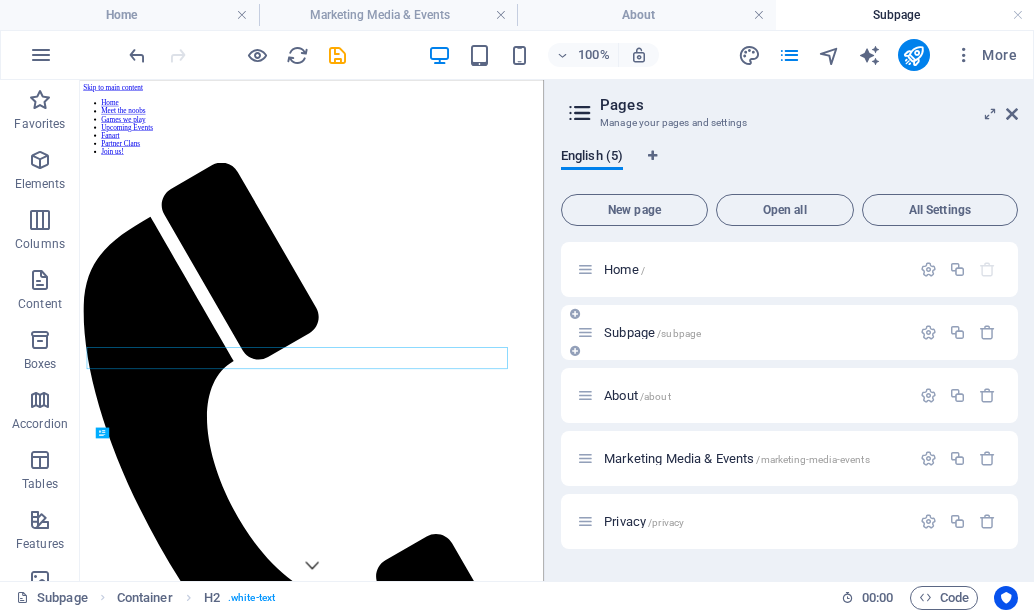 scroll, scrollTop: 0, scrollLeft: 0, axis: both 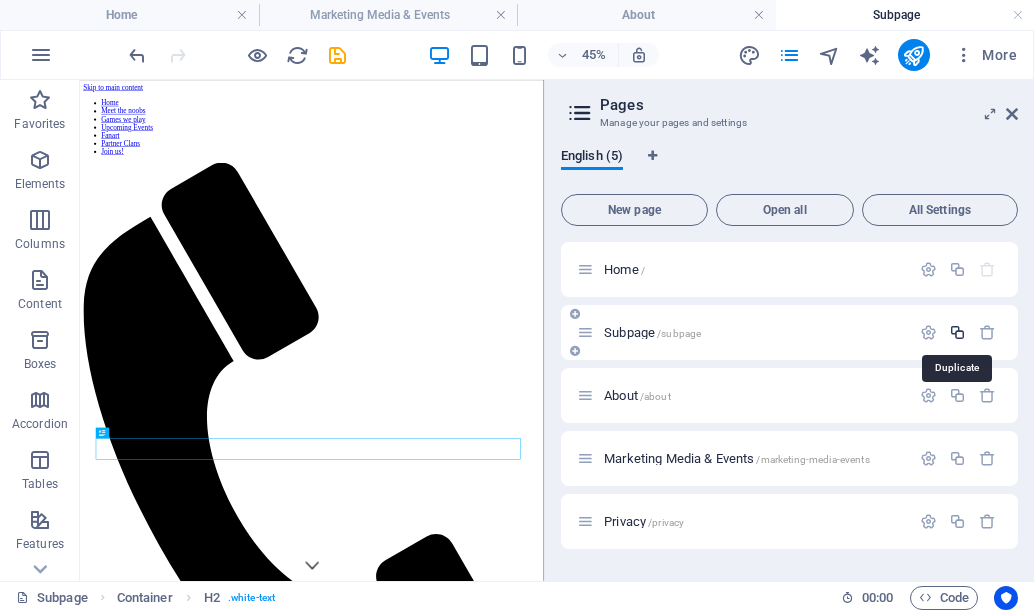 click at bounding box center (957, 332) 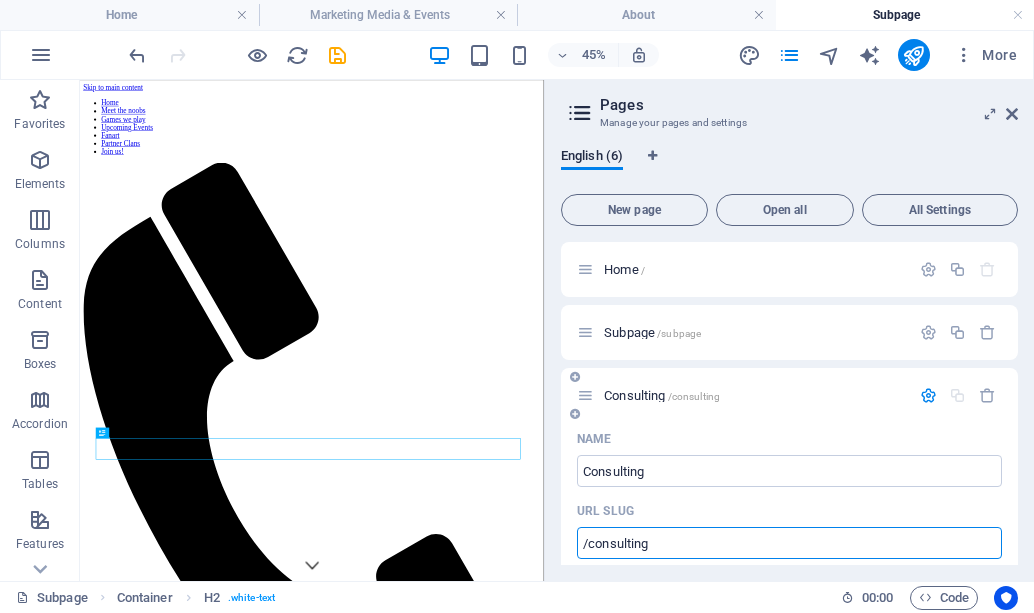 type on "Consulting" 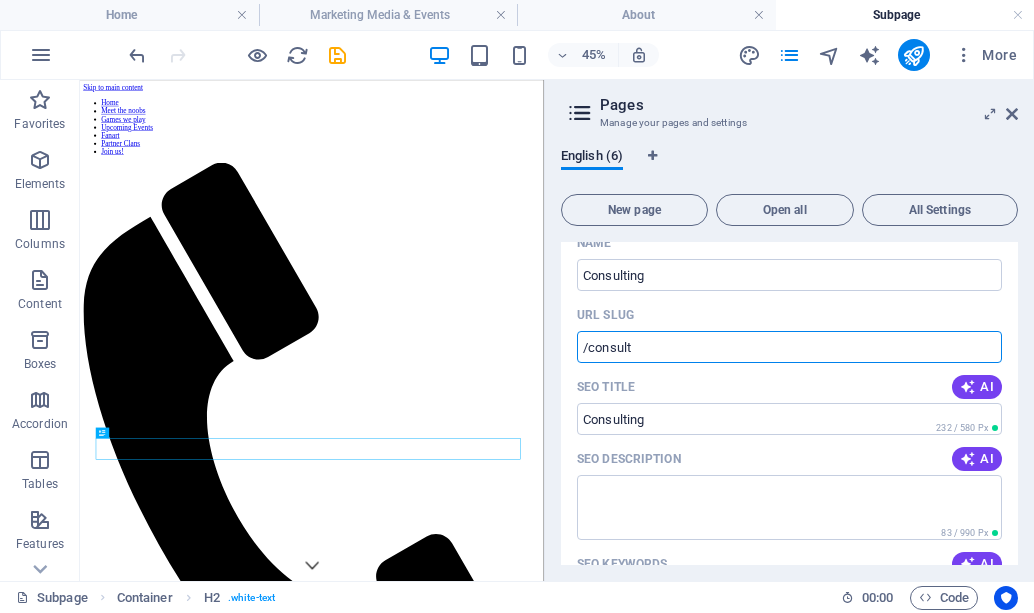 scroll, scrollTop: 200, scrollLeft: 0, axis: vertical 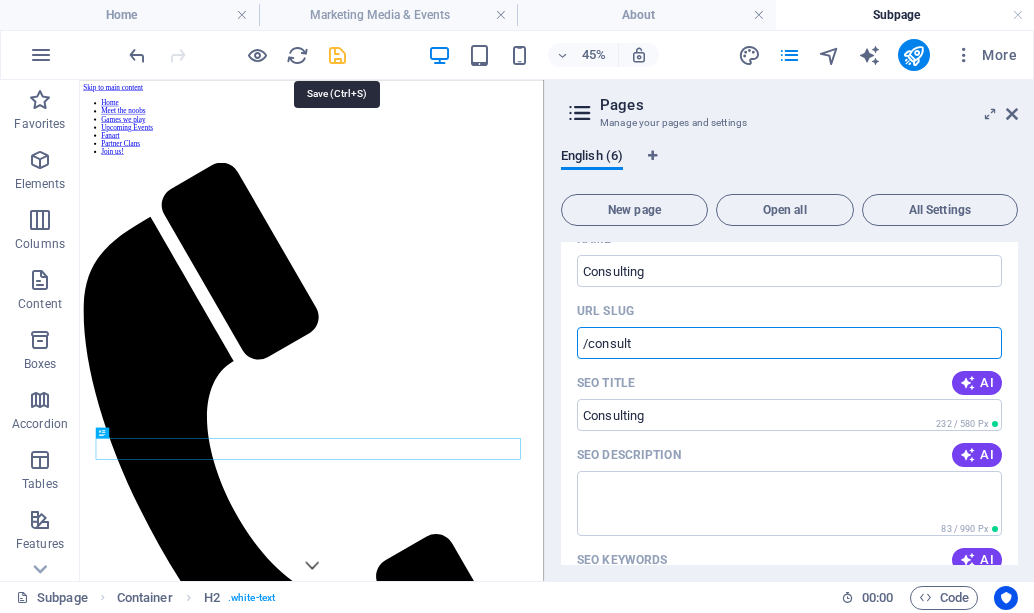 type on "/consult" 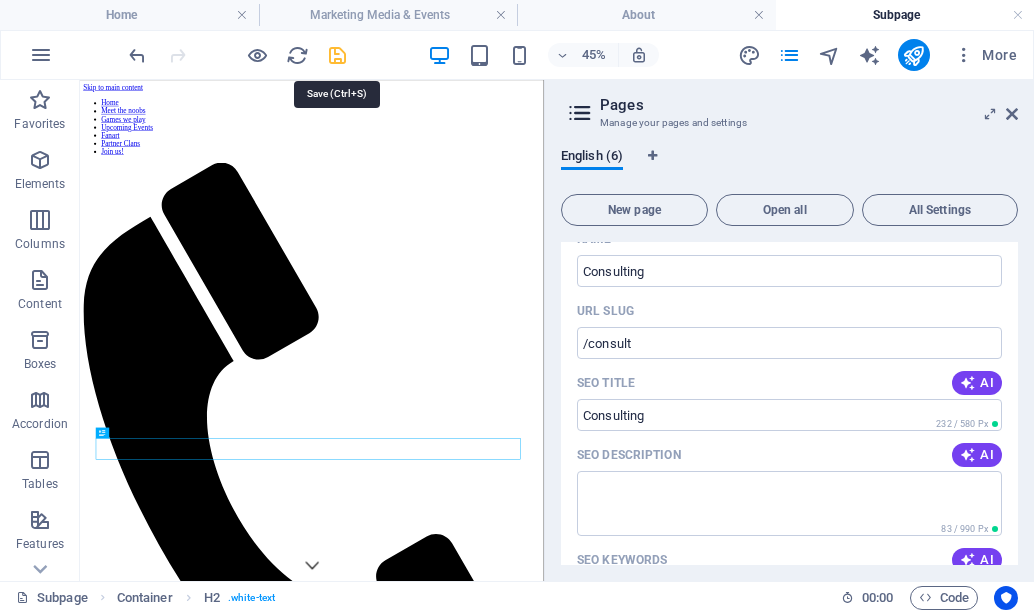 click at bounding box center (337, 55) 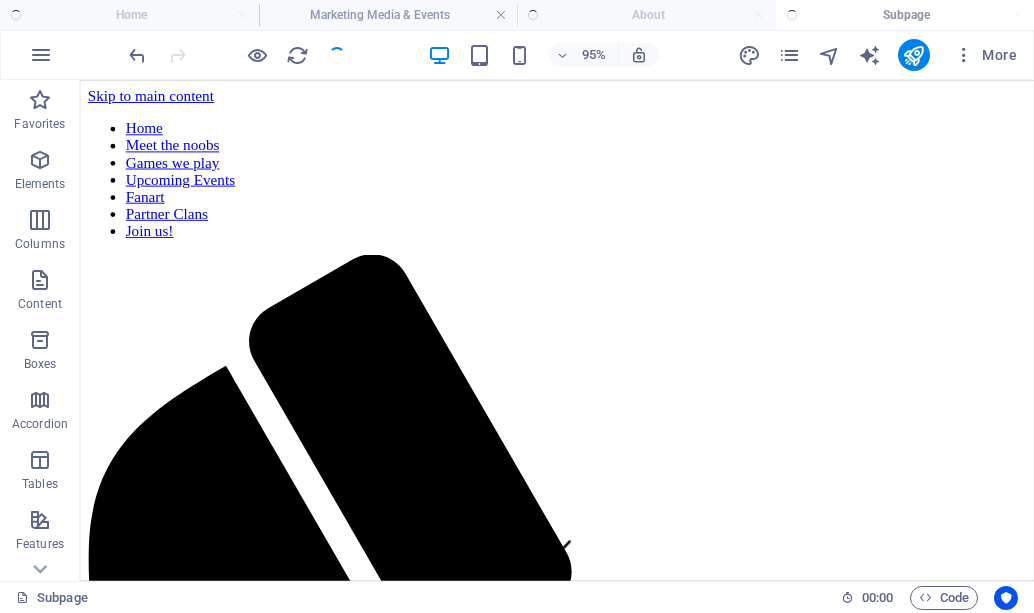 scroll, scrollTop: 355, scrollLeft: 0, axis: vertical 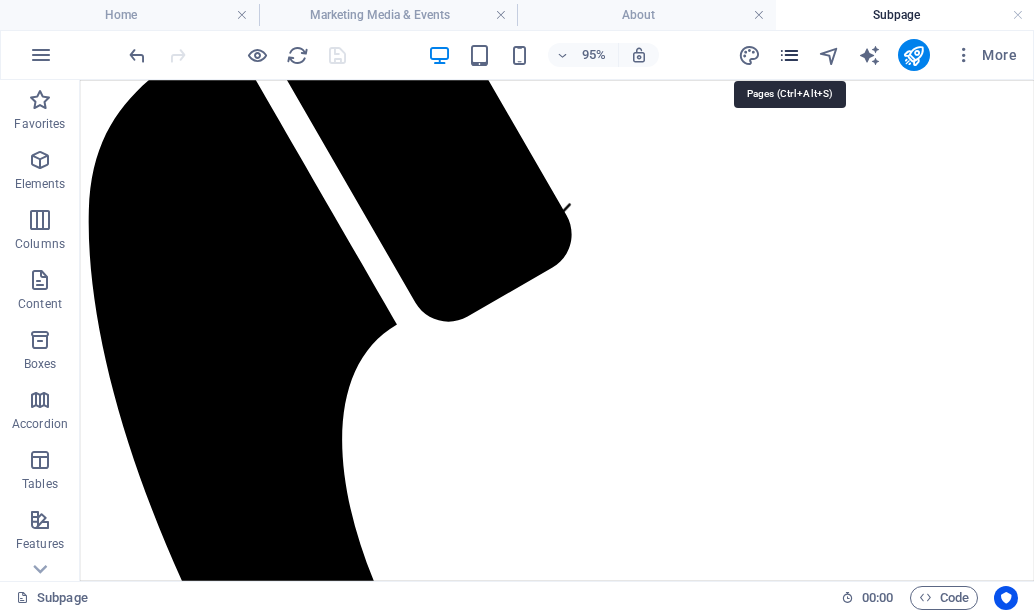 click at bounding box center [789, 55] 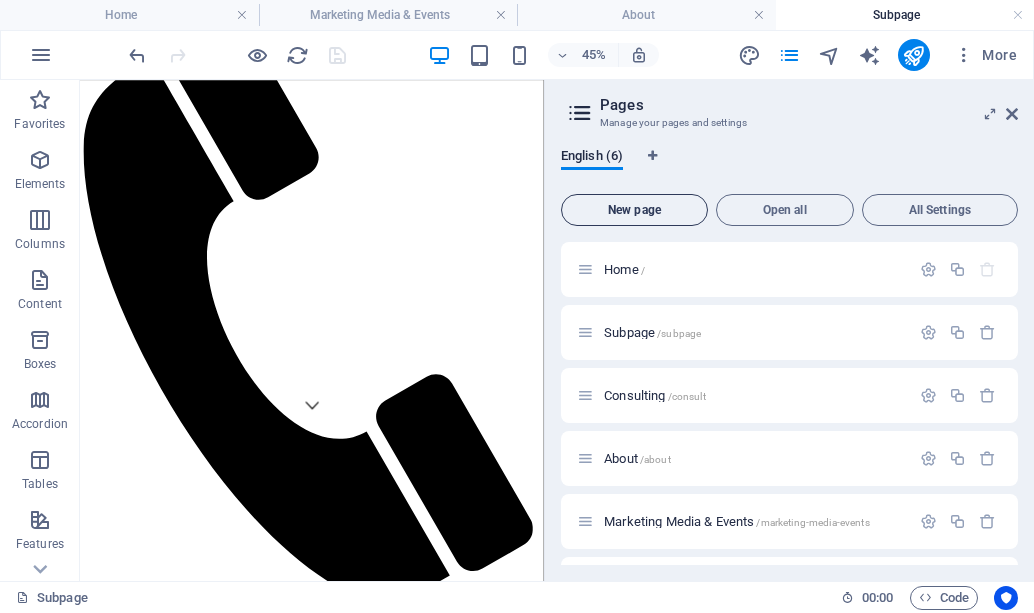 click on "New page" at bounding box center (634, 210) 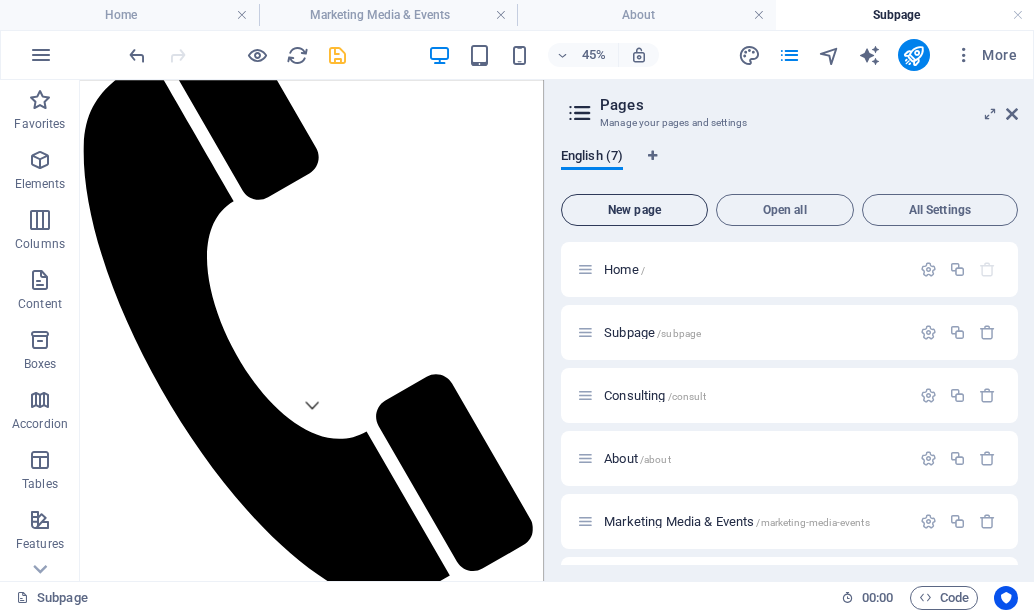 scroll, scrollTop: 320, scrollLeft: 0, axis: vertical 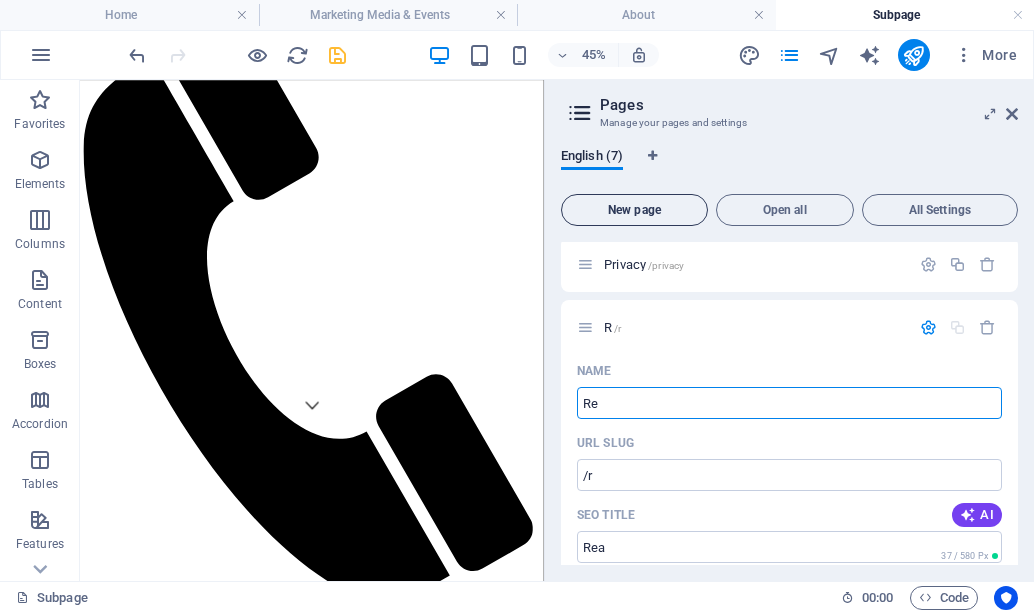 type on "Rea" 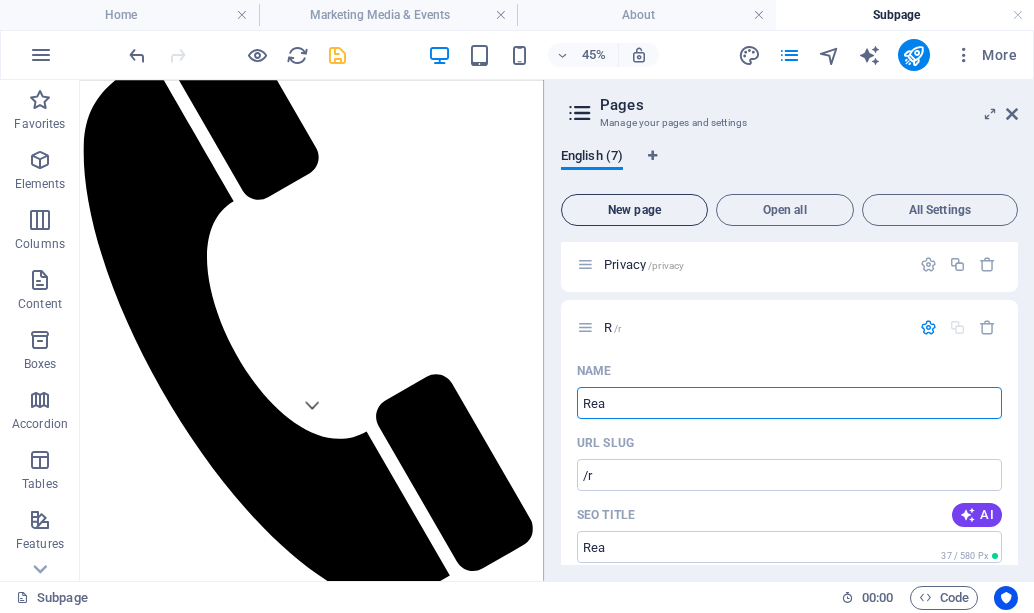 type on "Real" 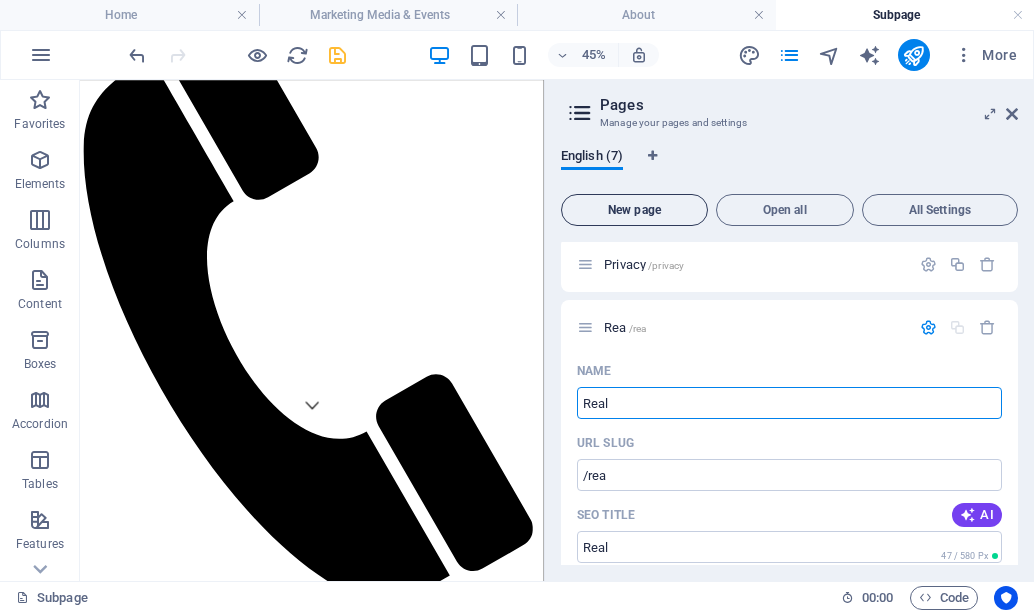 type on "Real" 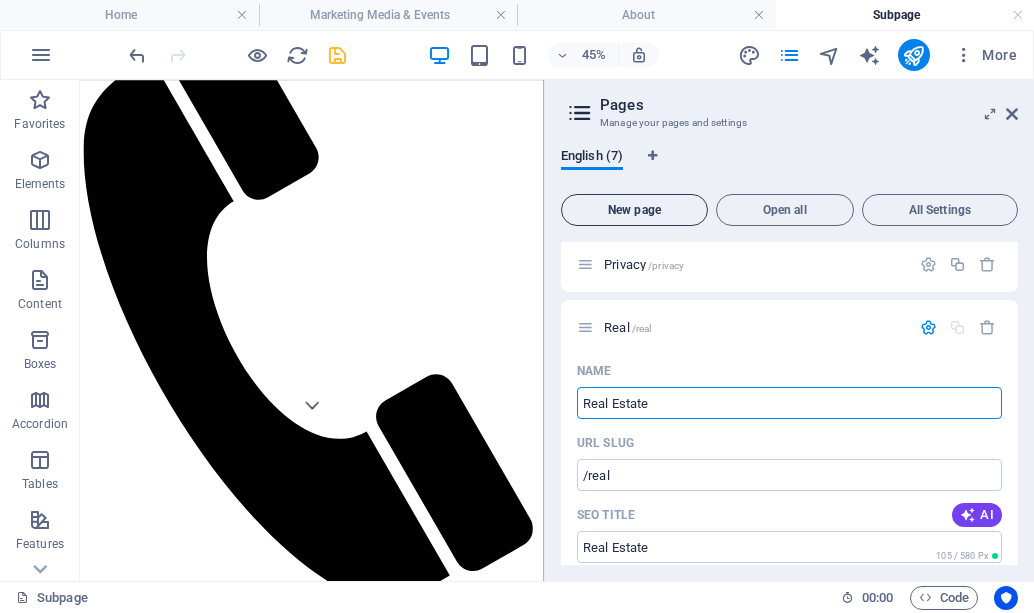 type on "Real Estate" 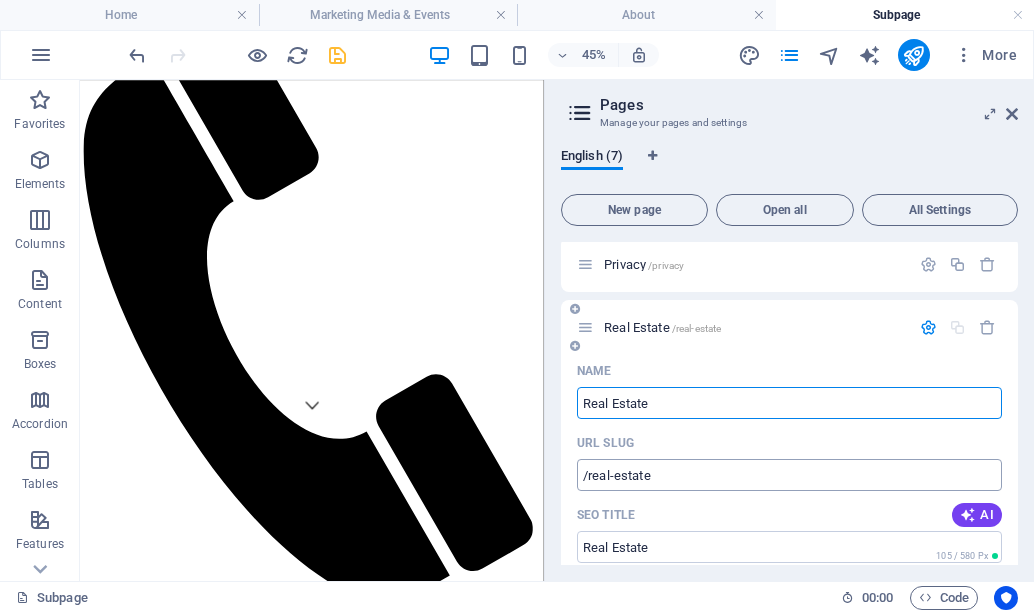 type on "Real Estate" 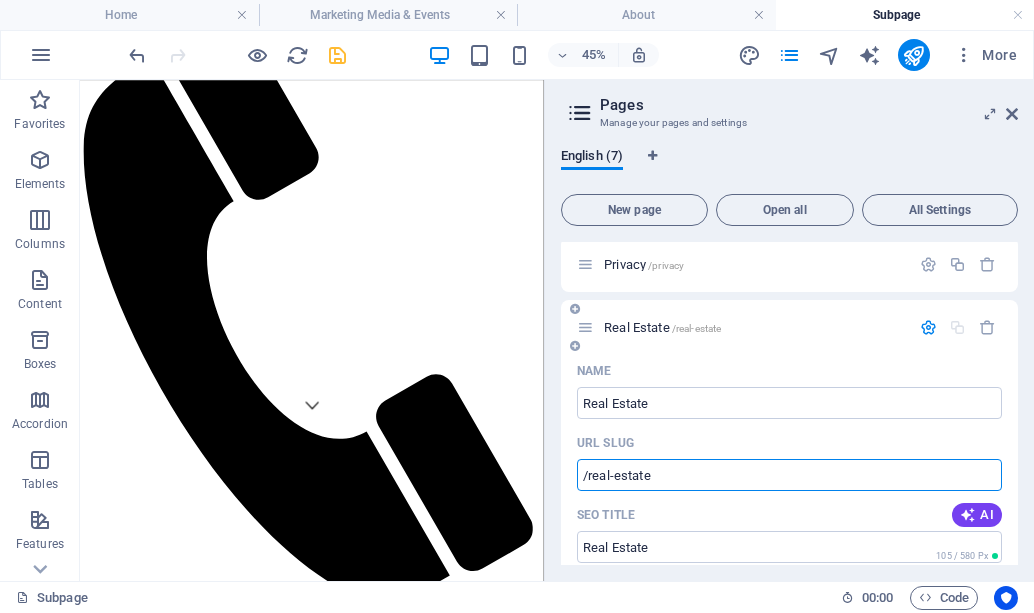 click on "/real-estate" at bounding box center (789, 475) 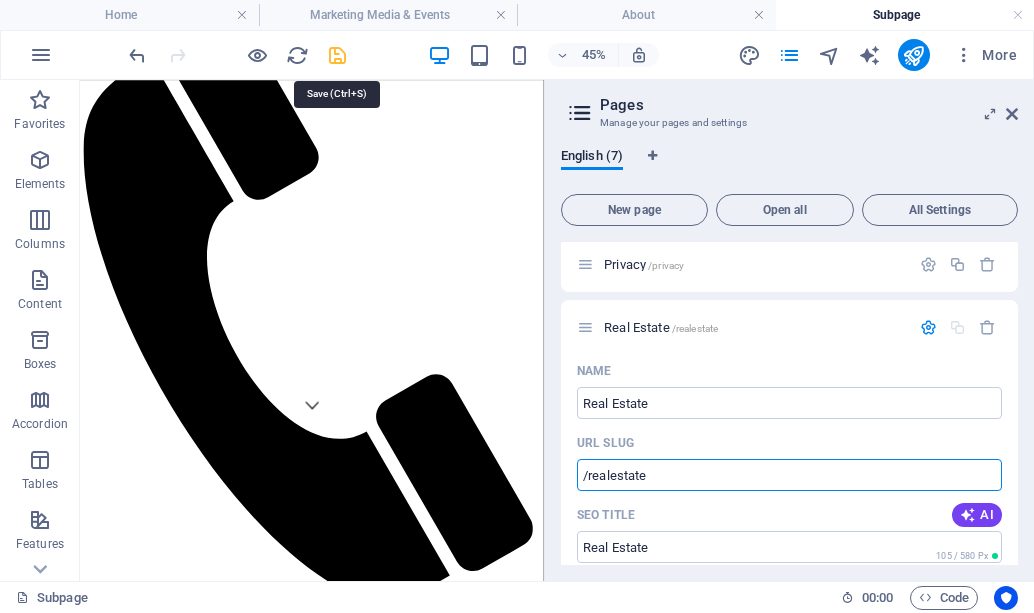 type on "/realestate" 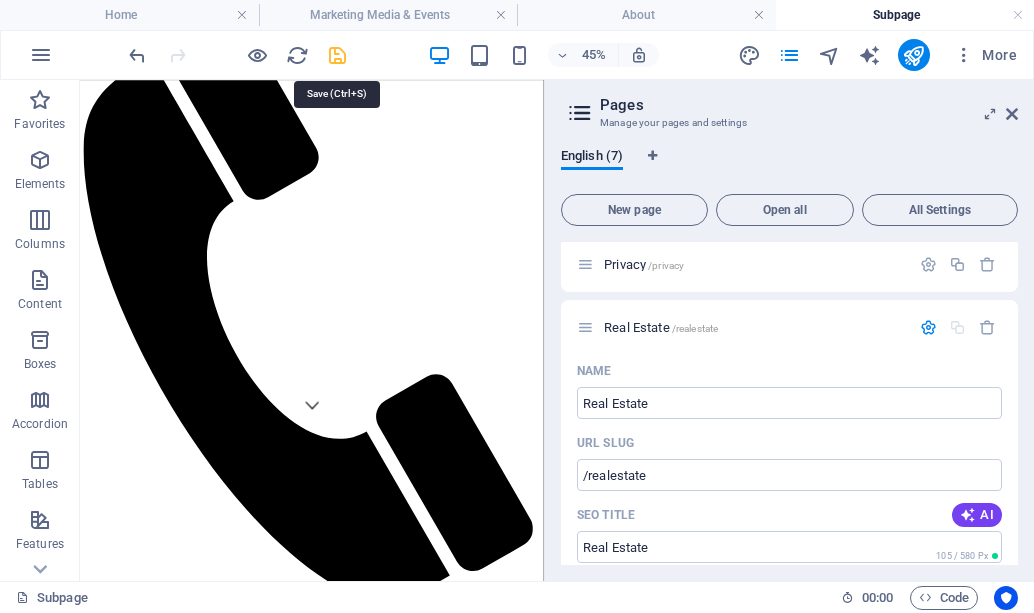 click at bounding box center [337, 55] 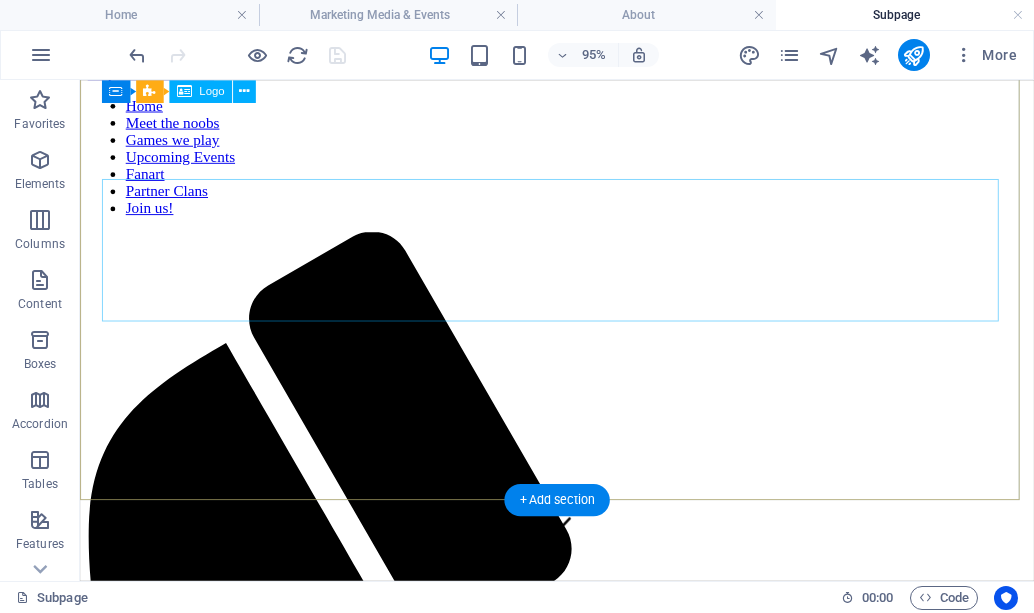 scroll, scrollTop: 0, scrollLeft: 0, axis: both 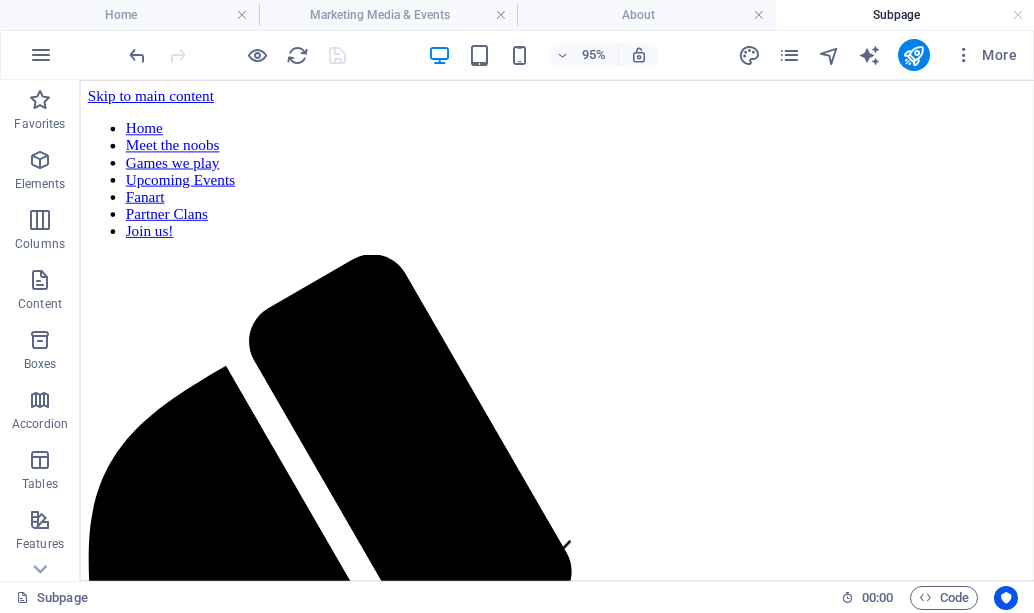 click on "Subpage" at bounding box center (905, 15) 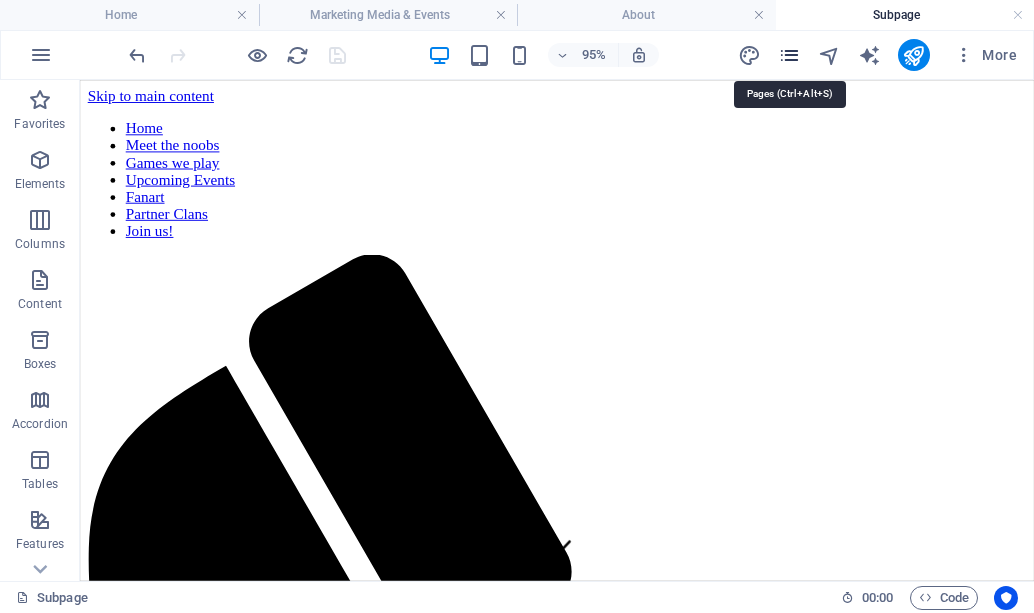 click at bounding box center (789, 55) 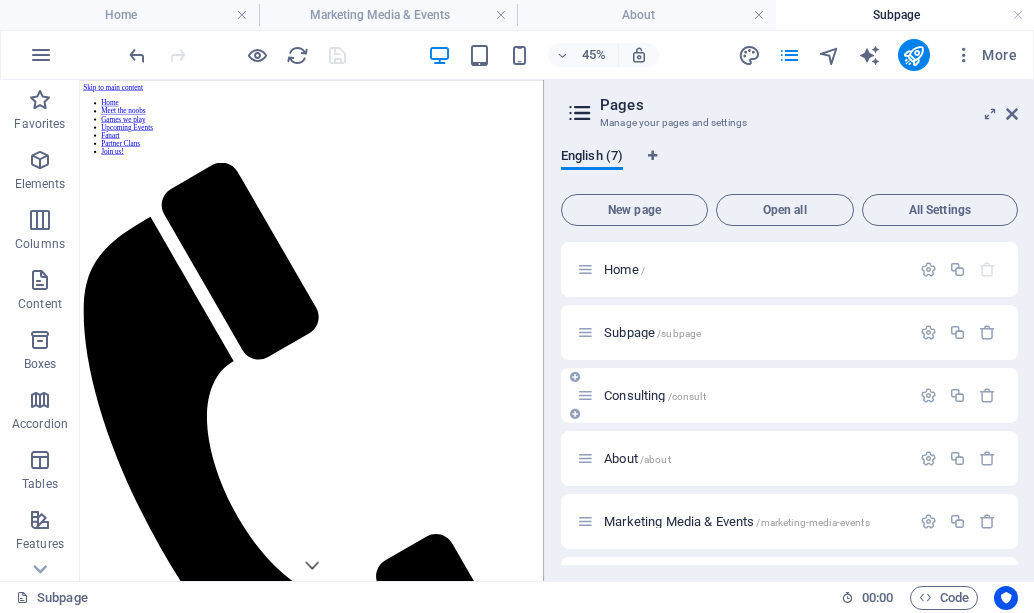click on "Consulting /consult" at bounding box center (655, 395) 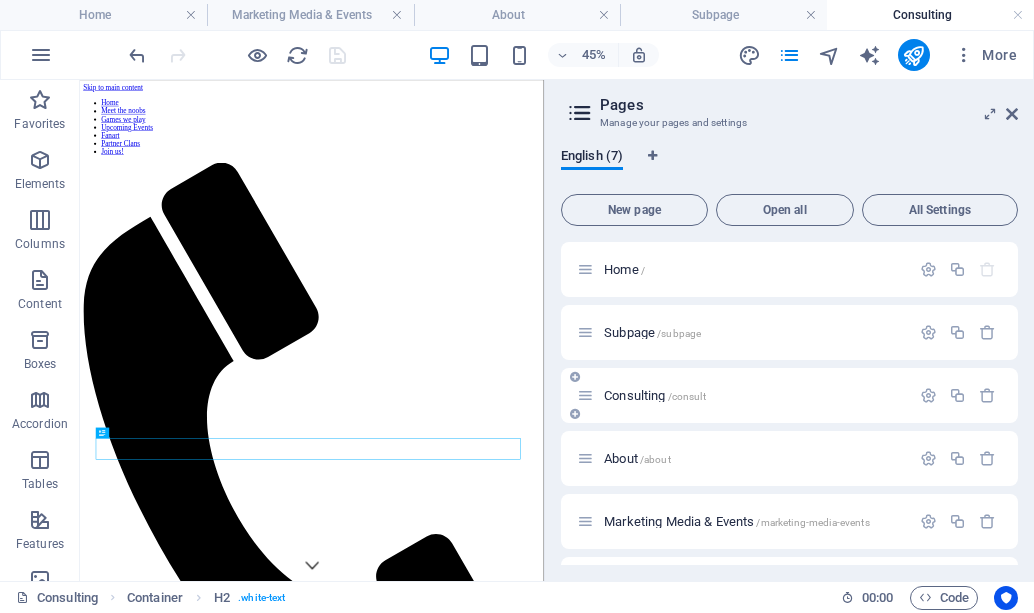 scroll, scrollTop: 0, scrollLeft: 0, axis: both 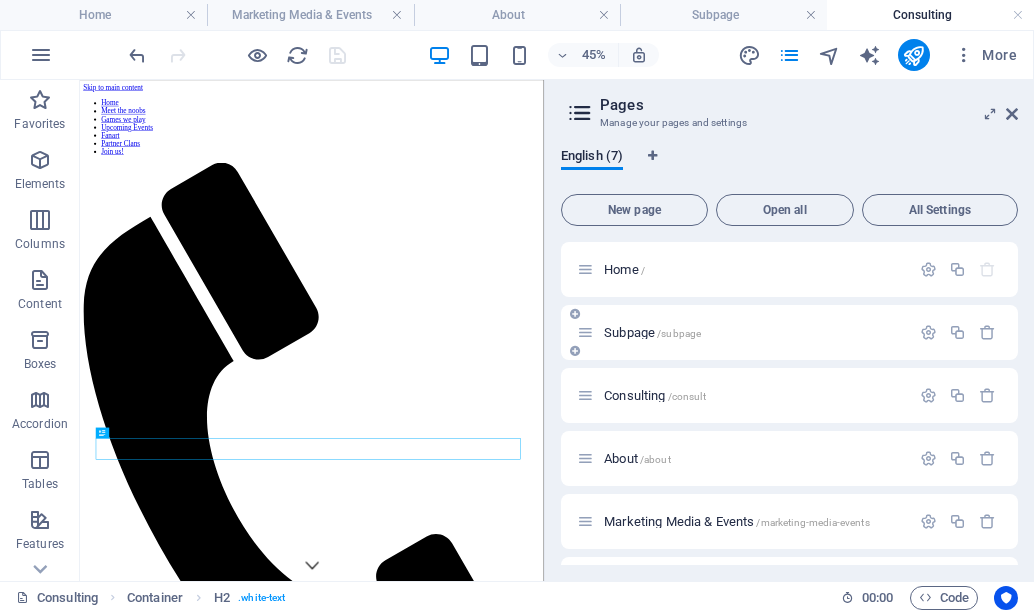 click on "/subpage" at bounding box center [679, 333] 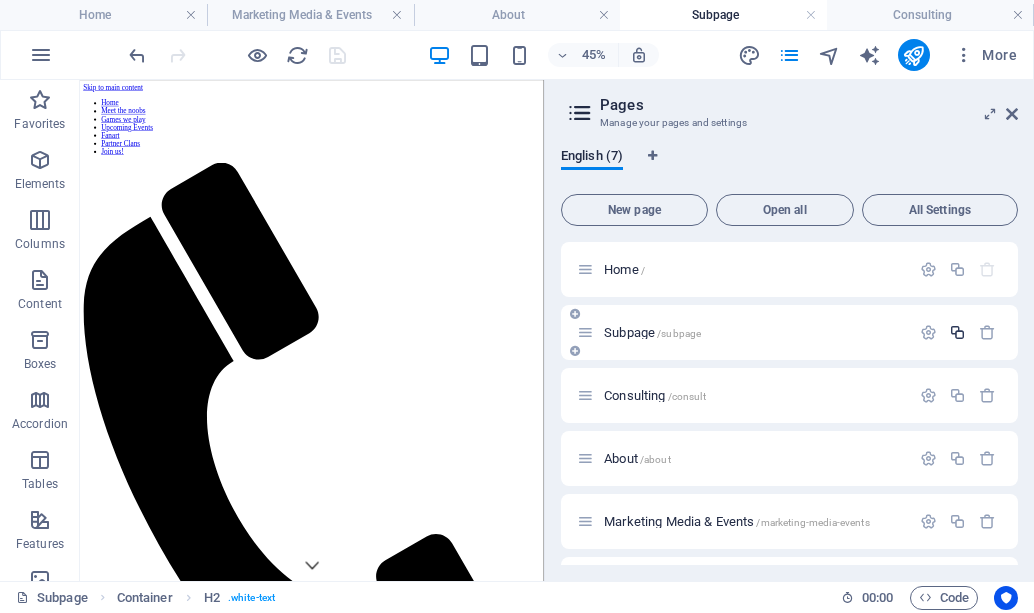 click at bounding box center (957, 332) 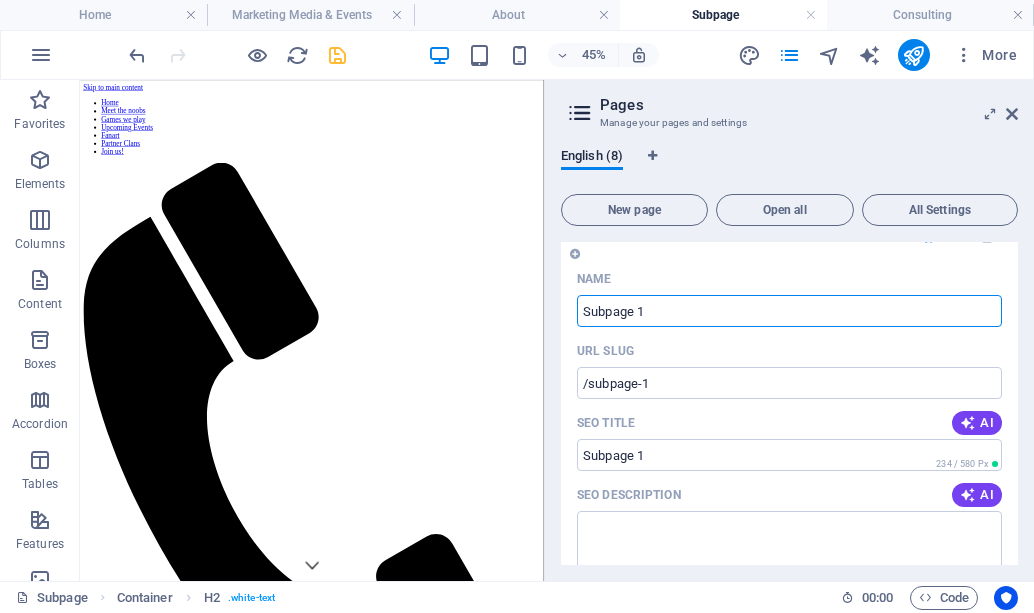 scroll, scrollTop: 126, scrollLeft: 0, axis: vertical 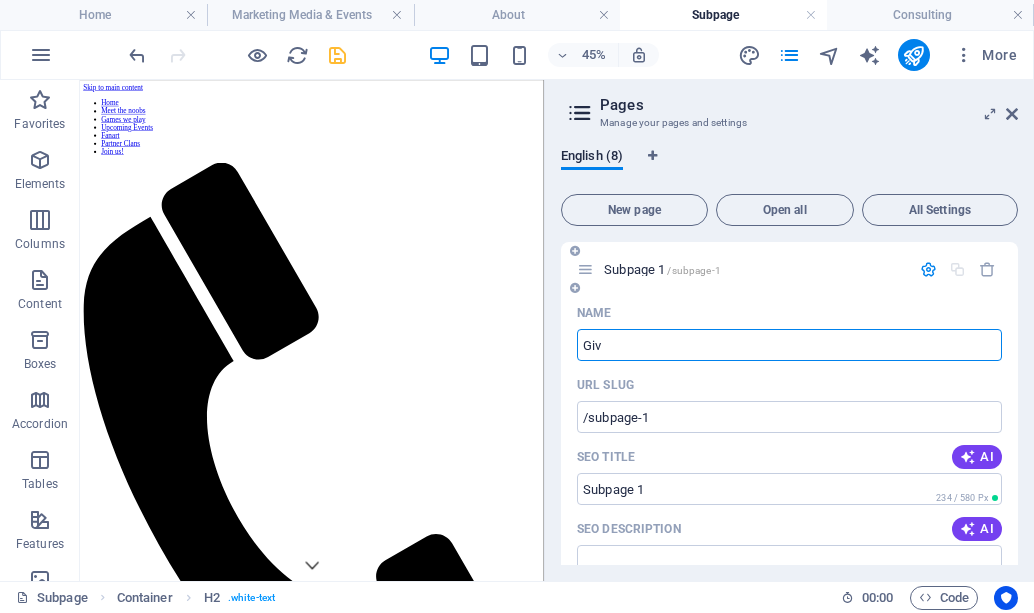 type on "Givi" 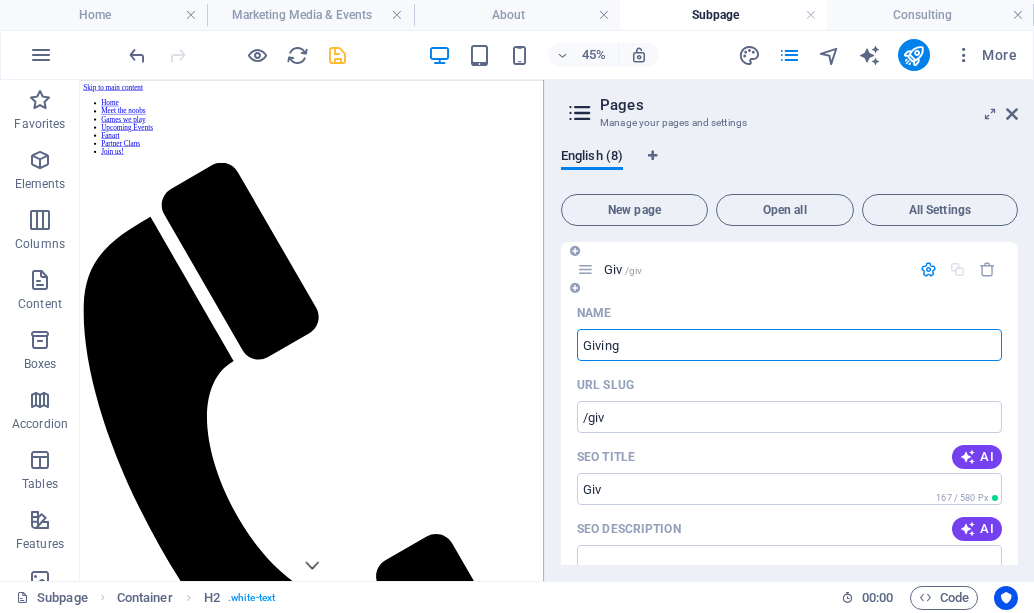 type on "Giving" 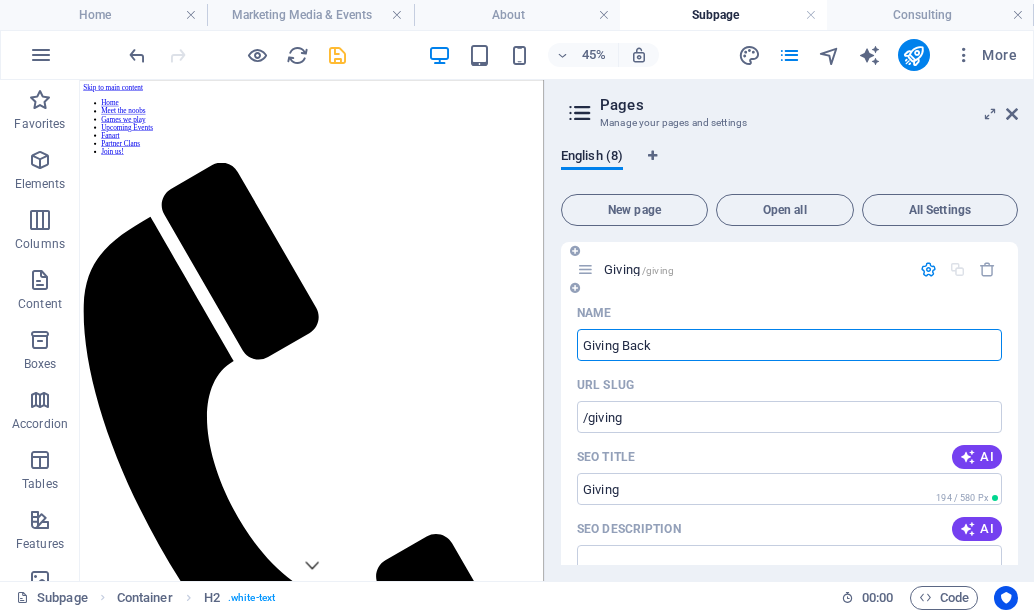 type on "Giving Back" 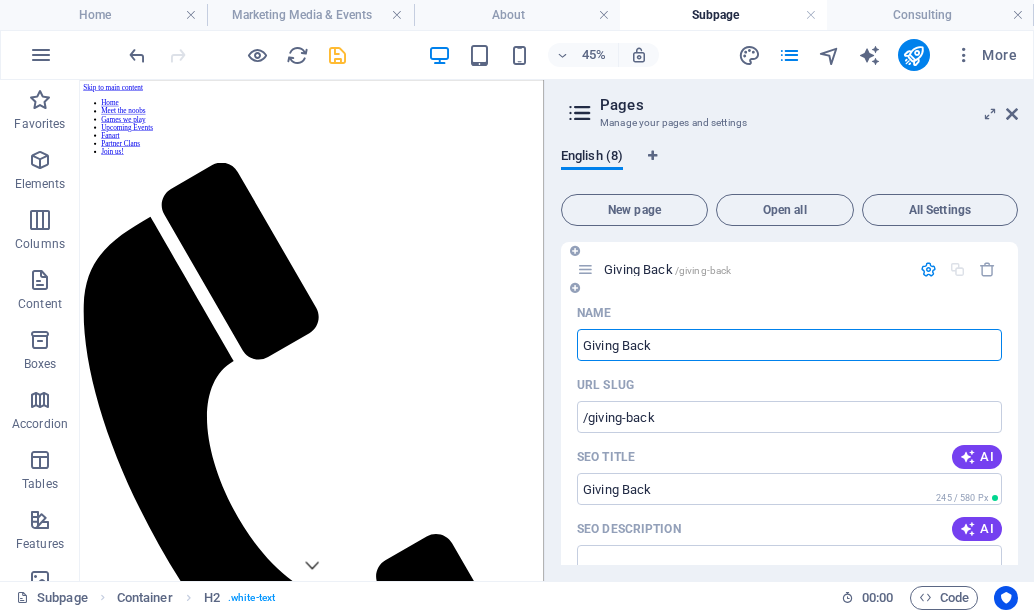 type on "Giving Back" 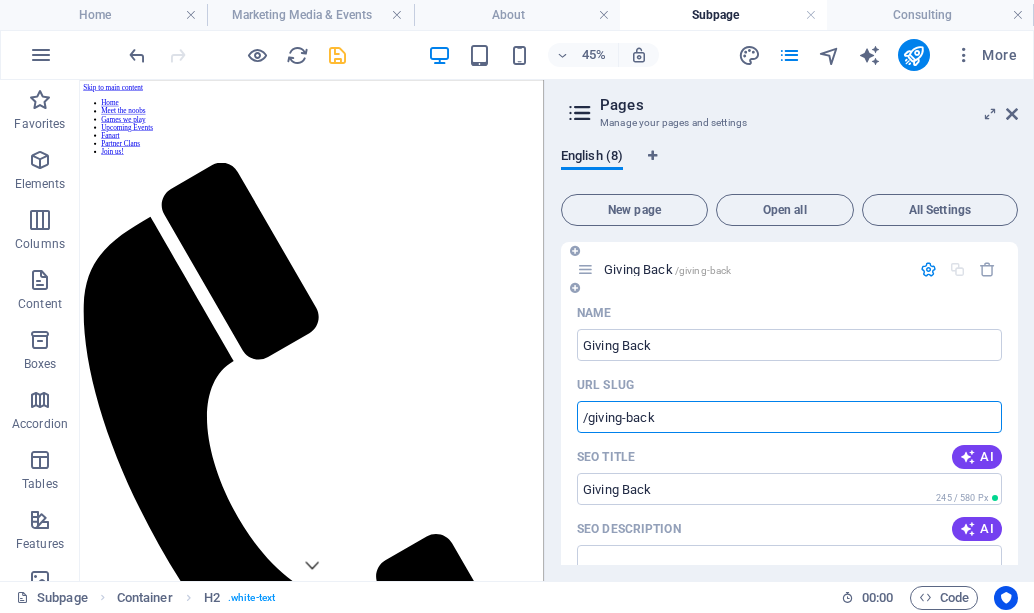 click on "/giving-back" at bounding box center (789, 417) 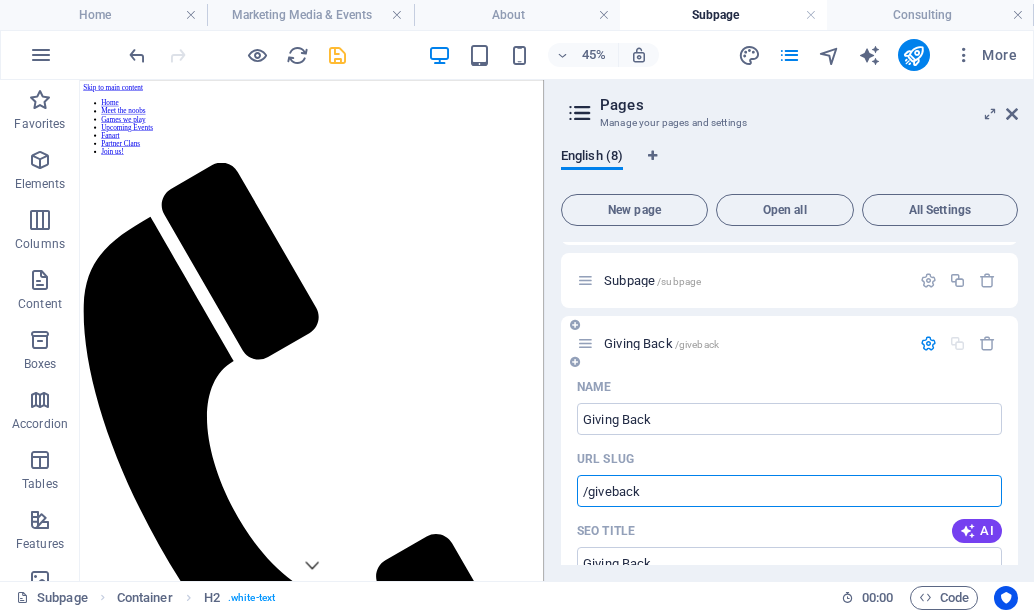 scroll, scrollTop: 26, scrollLeft: 0, axis: vertical 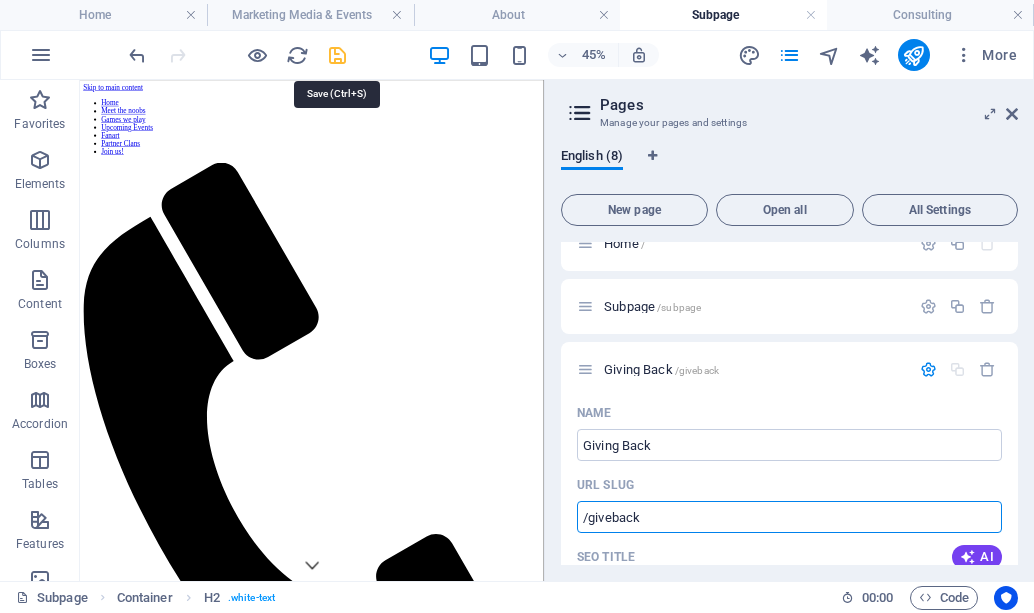 type on "/giveback" 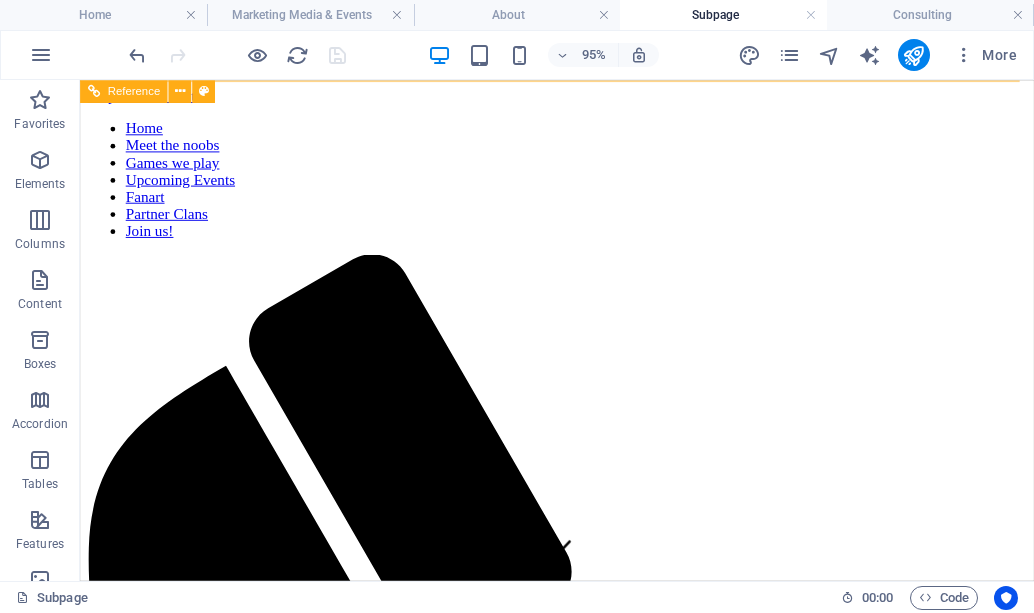 click at bounding box center [582, 1568] 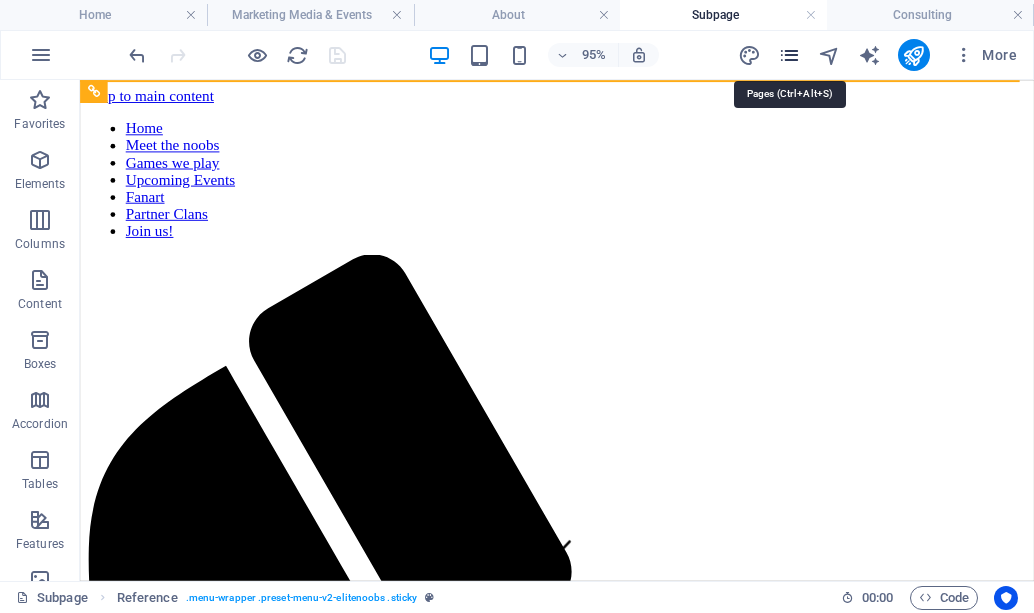 click at bounding box center [789, 55] 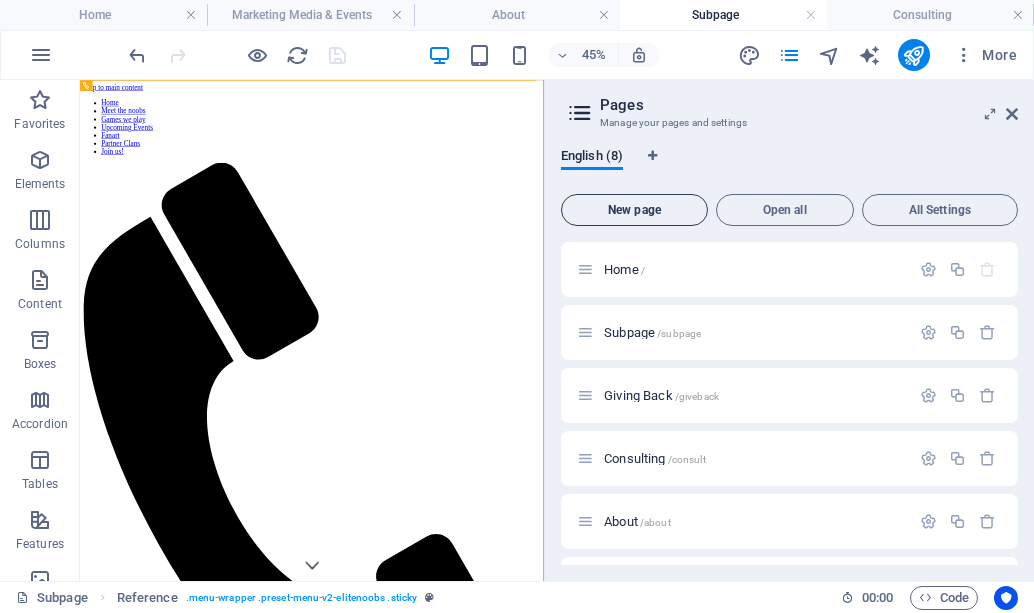 click on "New page" at bounding box center [634, 210] 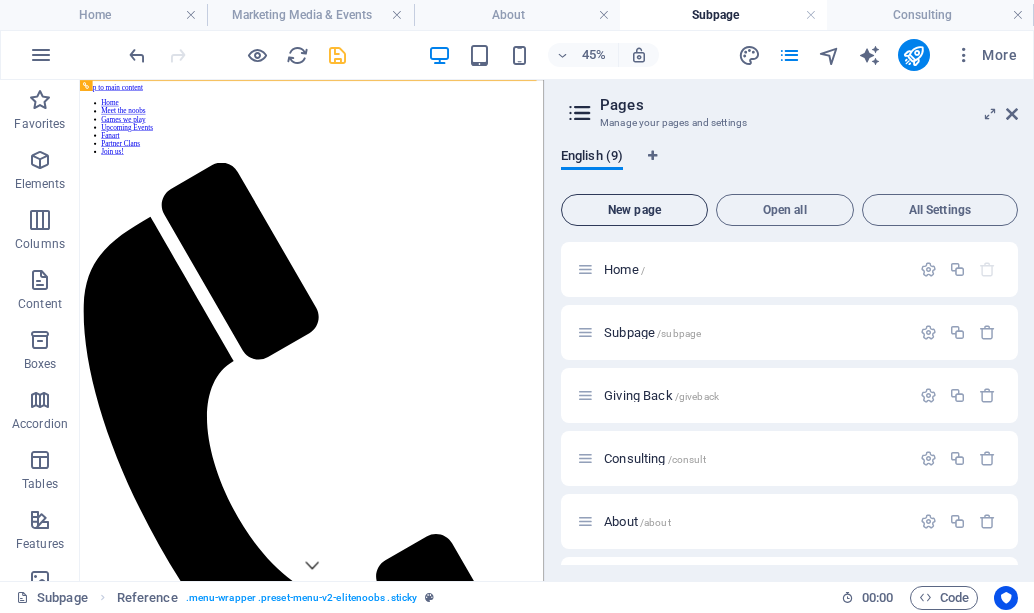 scroll, scrollTop: 446, scrollLeft: 0, axis: vertical 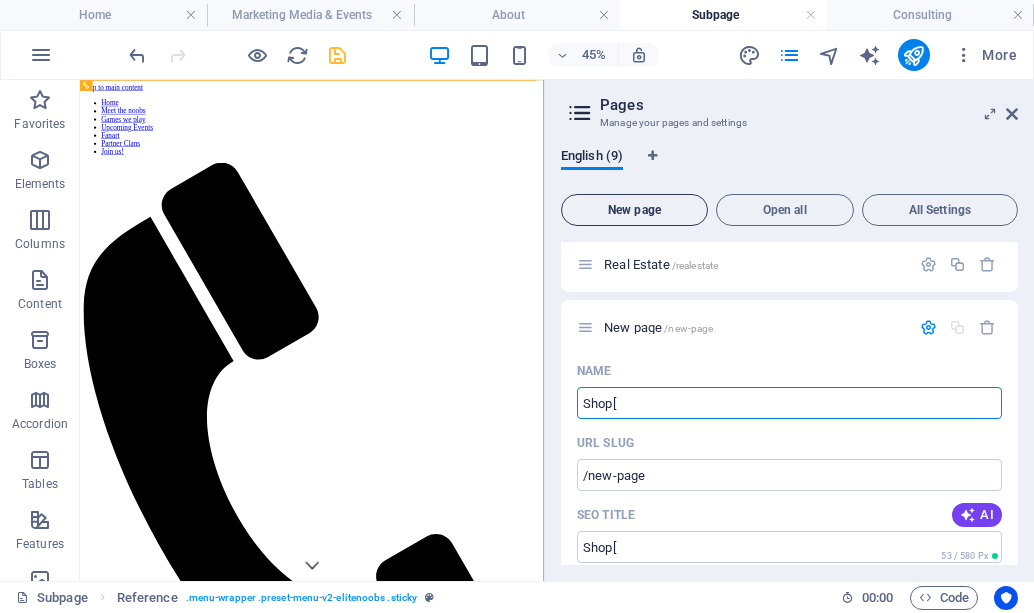 type on "Shop[" 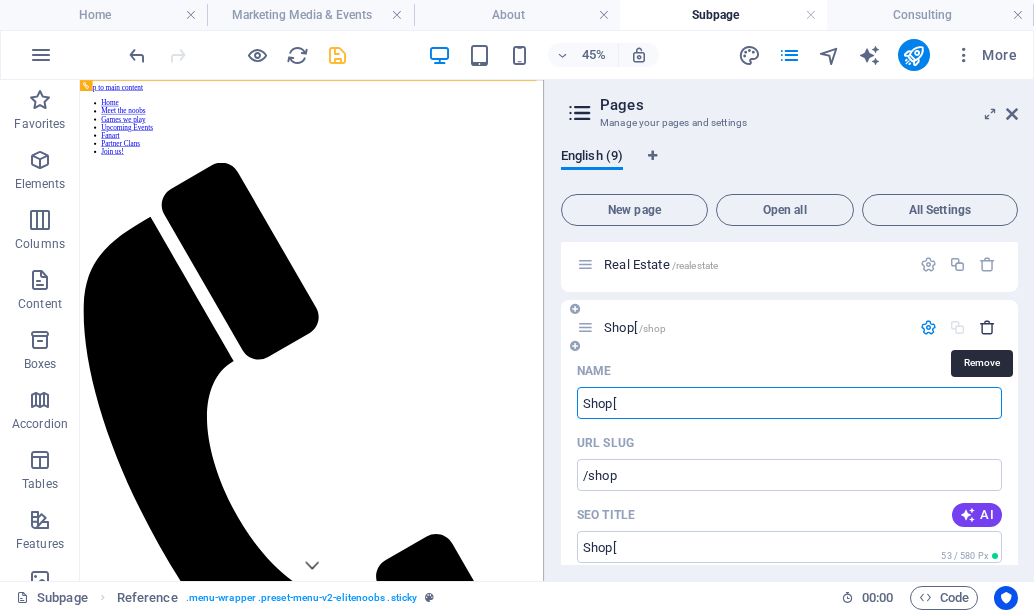 type on "Shop[" 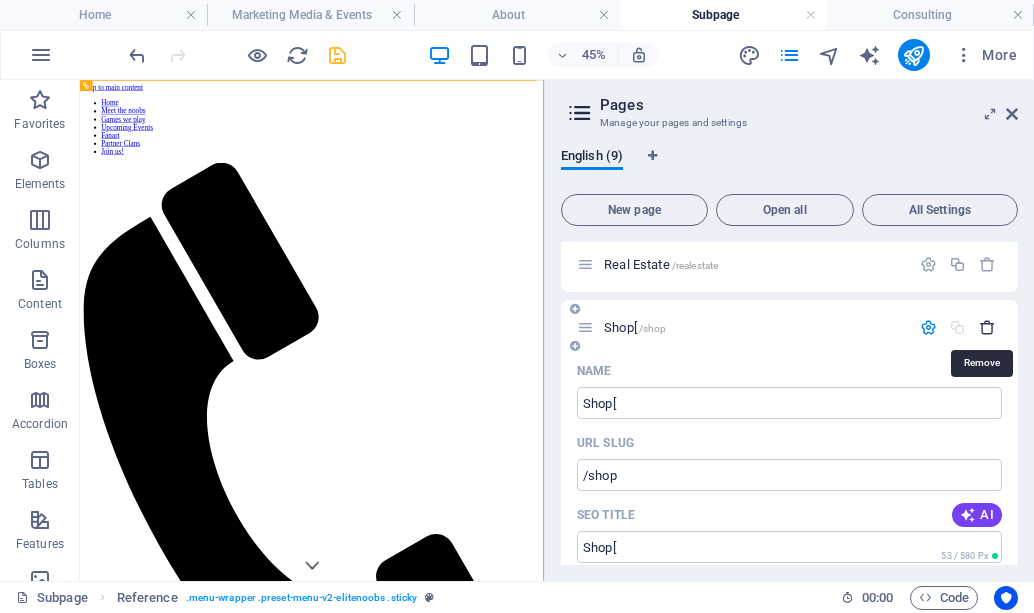 click at bounding box center (987, 327) 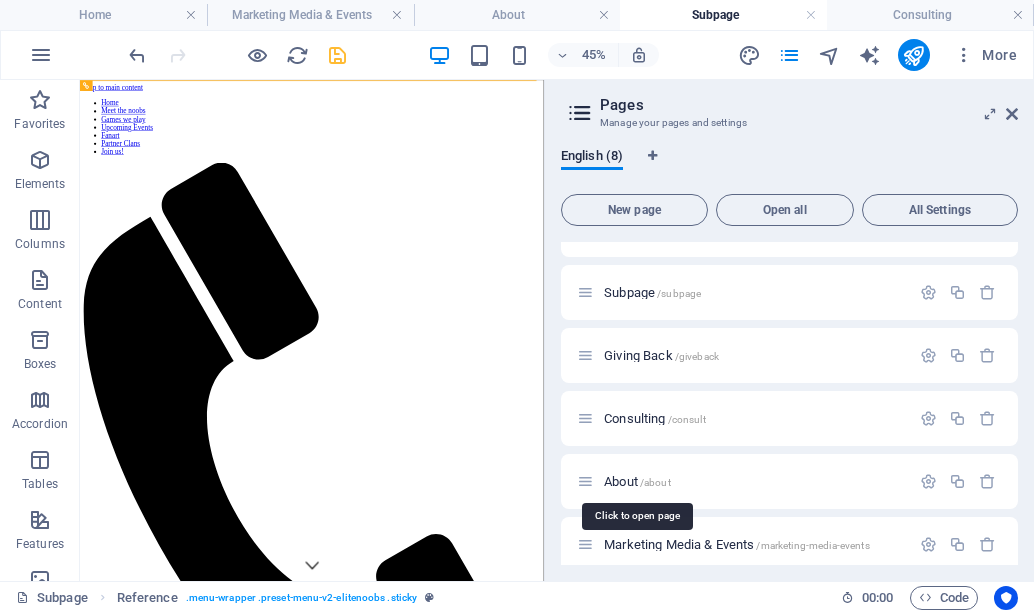 scroll, scrollTop: 0, scrollLeft: 0, axis: both 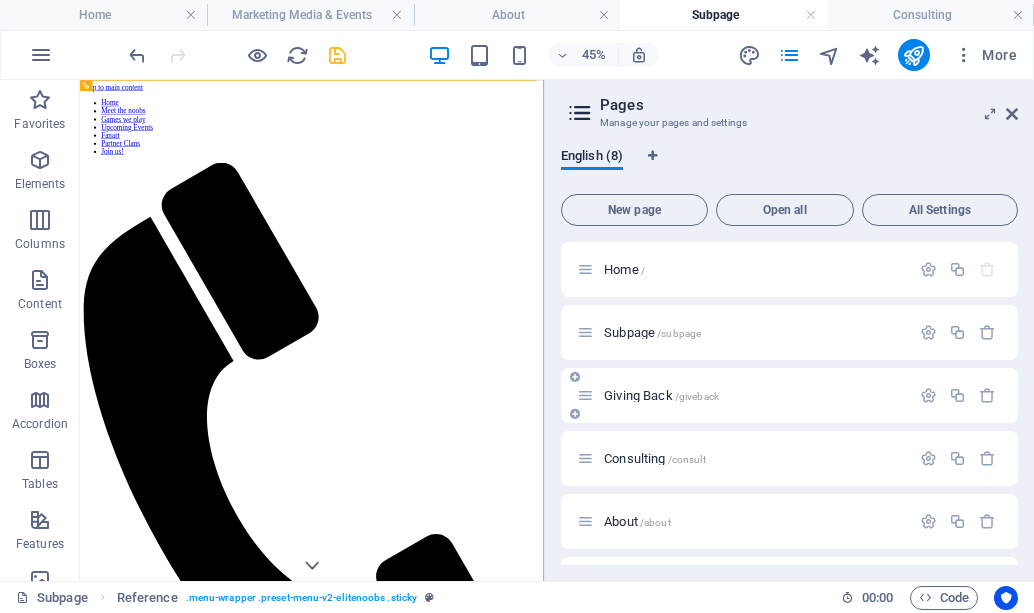click on "Giving Back /giveback" at bounding box center (743, 395) 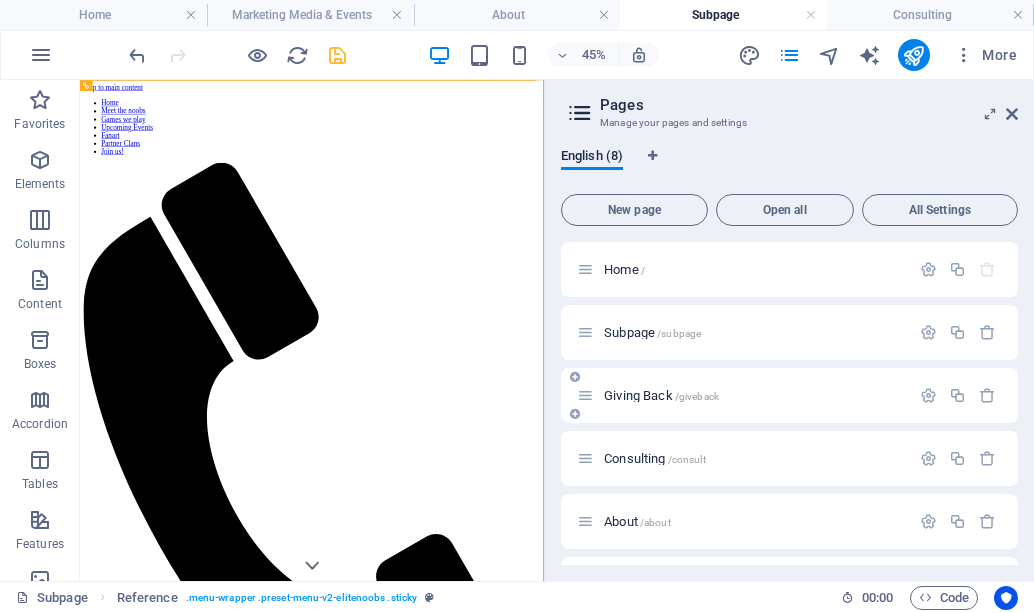 click on "Giving Back /giveback" at bounding box center (661, 395) 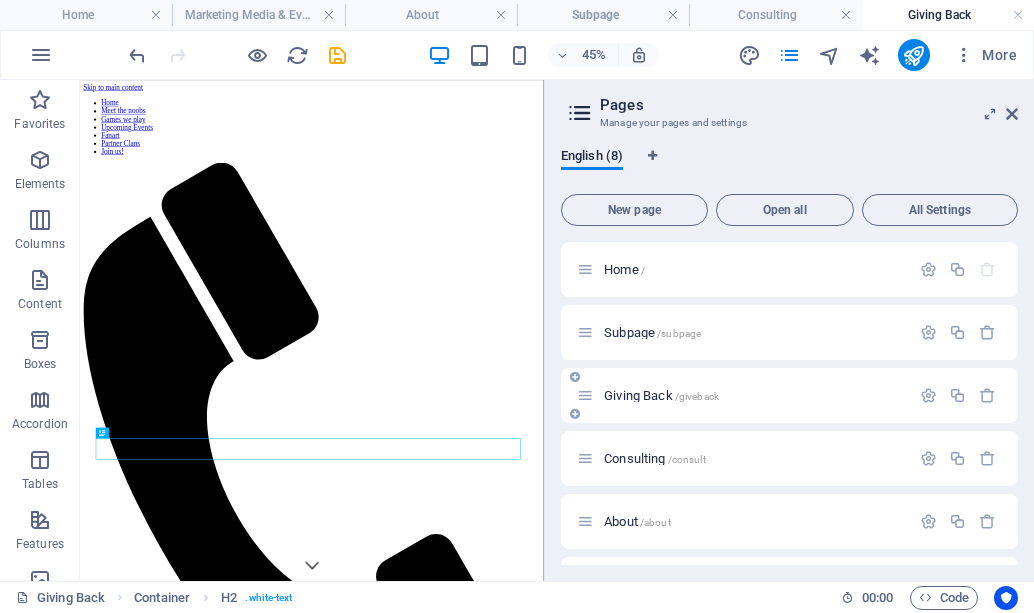 scroll, scrollTop: 0, scrollLeft: 0, axis: both 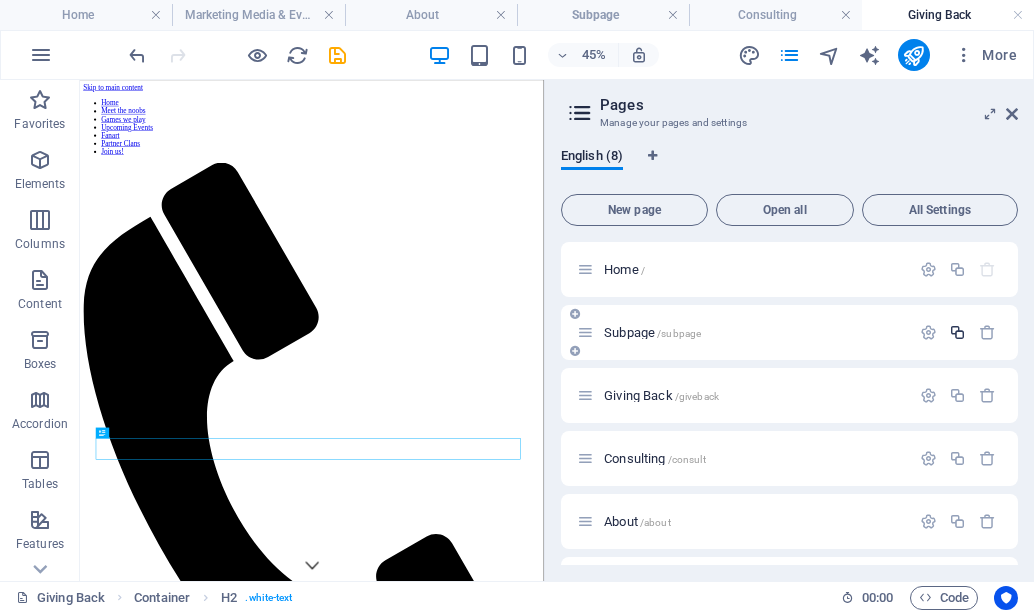 click at bounding box center (957, 332) 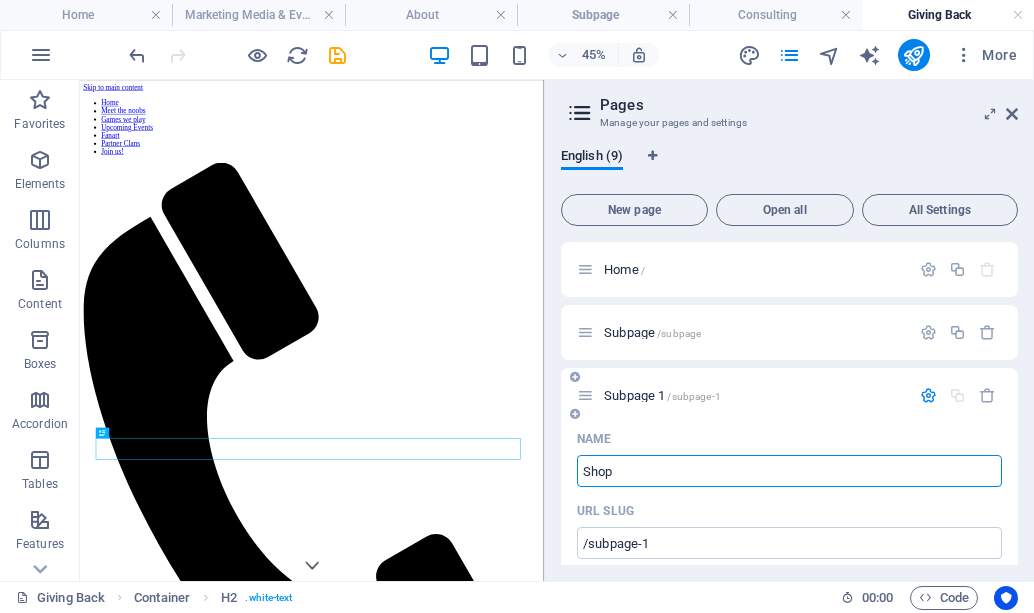 type on "Shop" 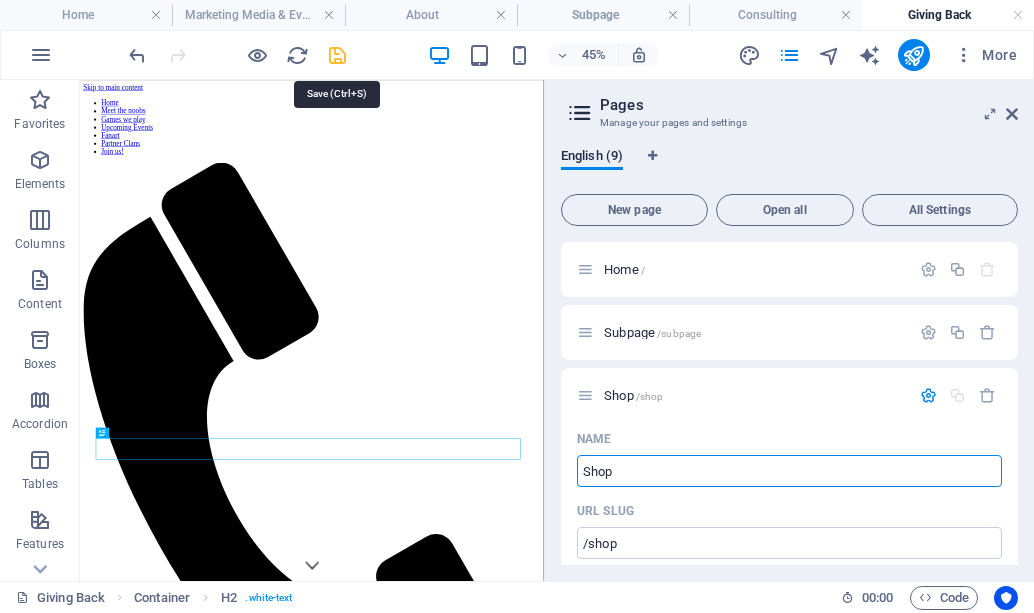 type on "Shop" 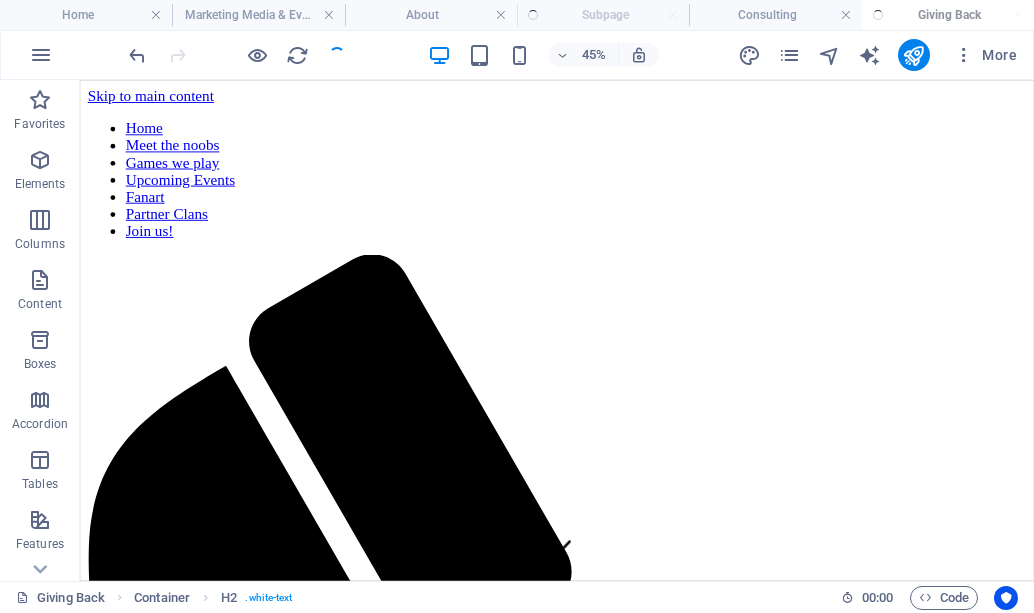 scroll, scrollTop: 355, scrollLeft: 0, axis: vertical 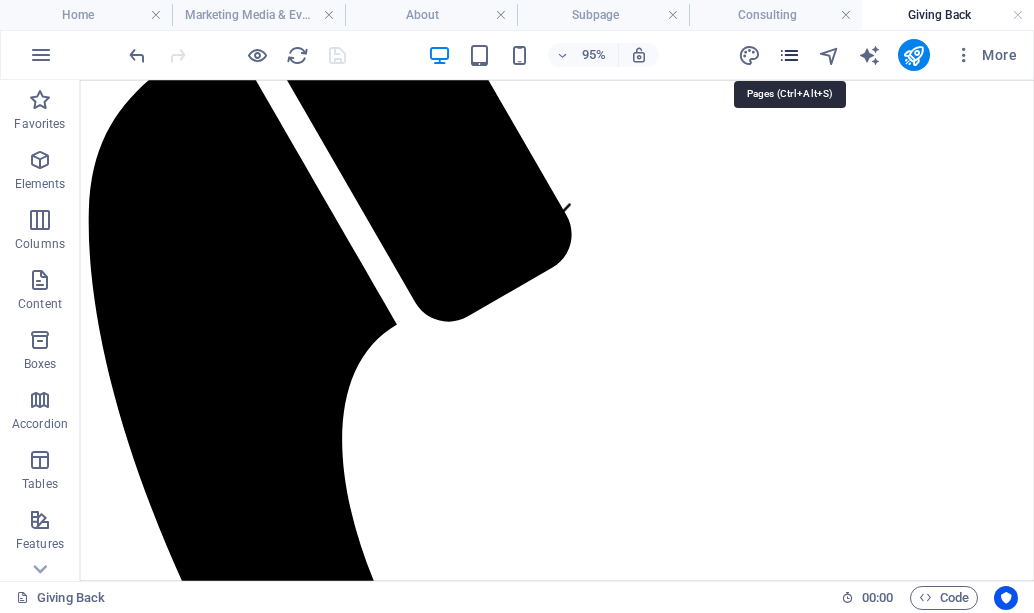 click at bounding box center [789, 55] 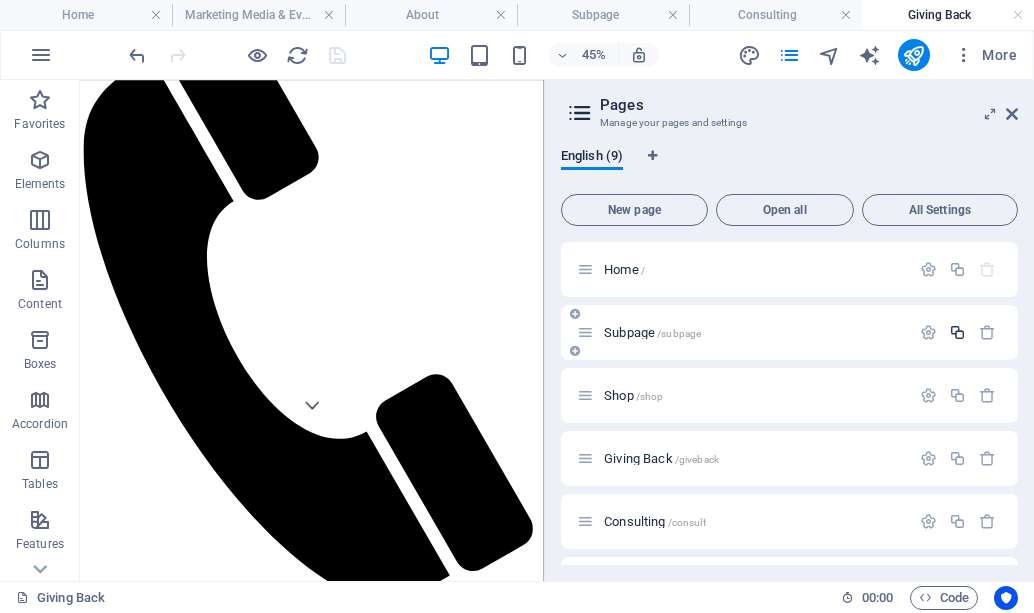 click at bounding box center [957, 332] 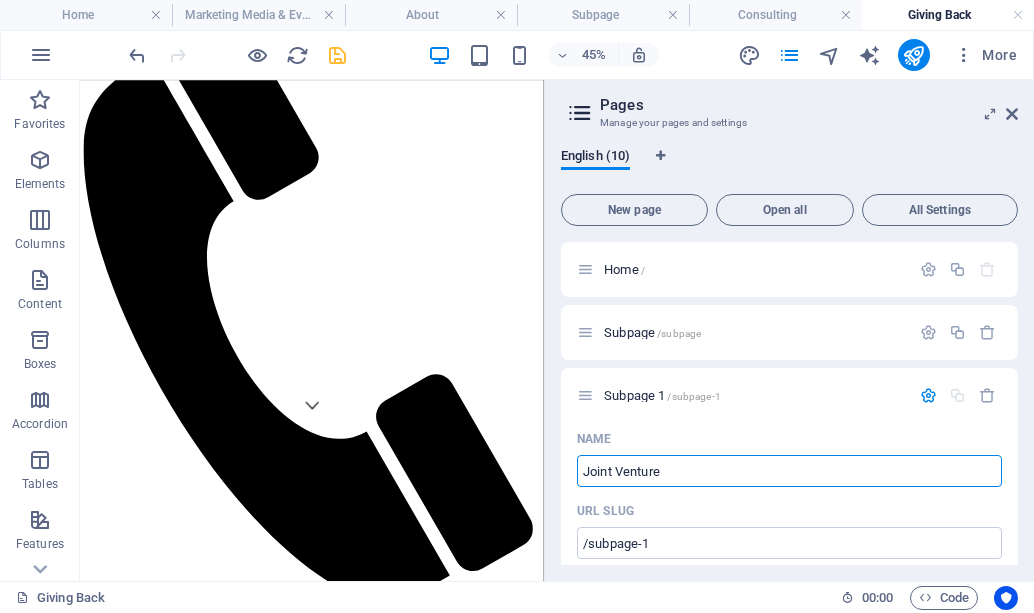 type on "Joint Venture" 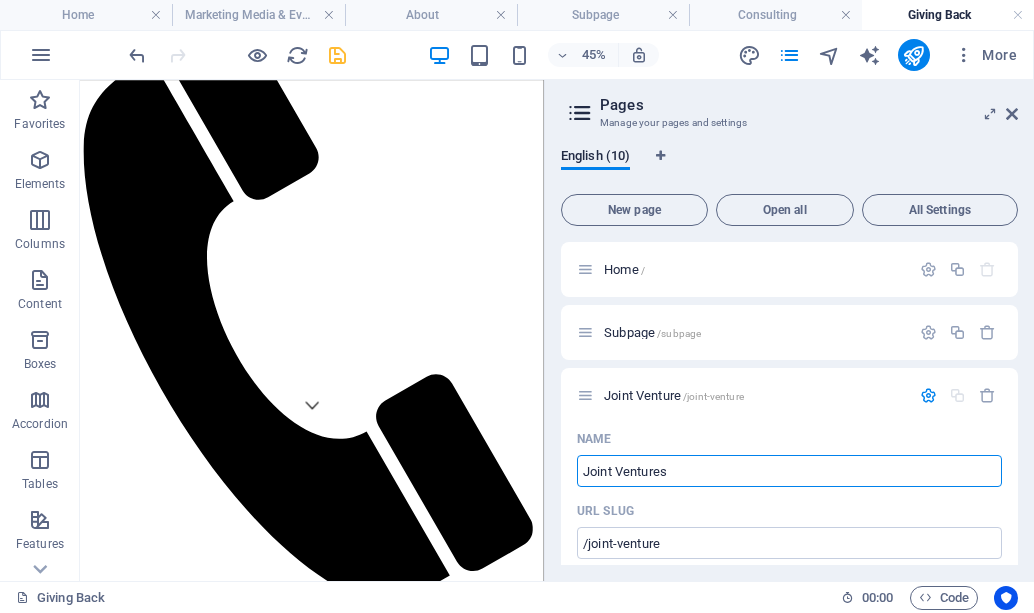 type on "Joint Ventures" 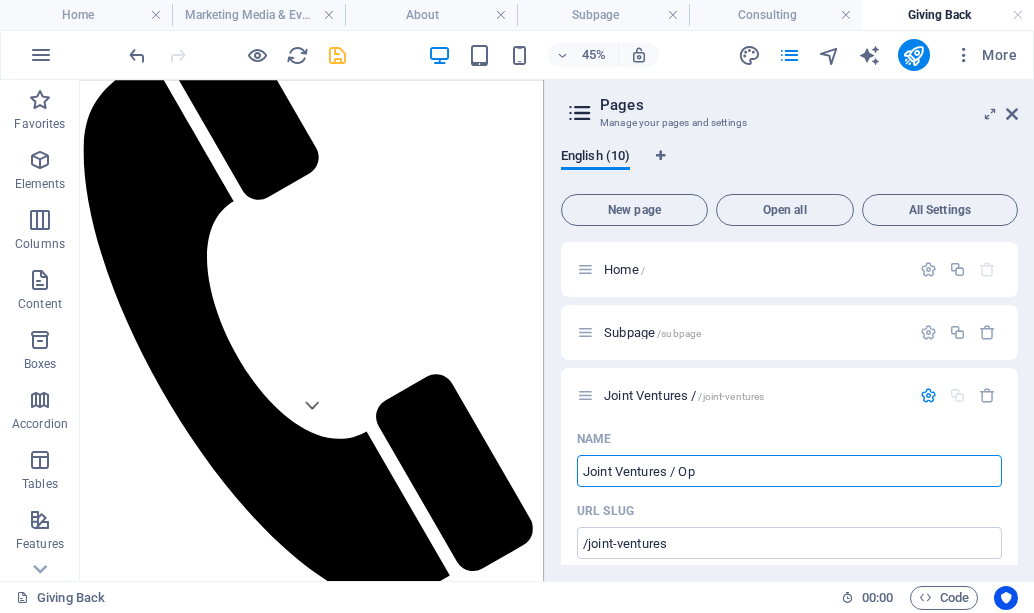 type on "Joint Ventures / Opp" 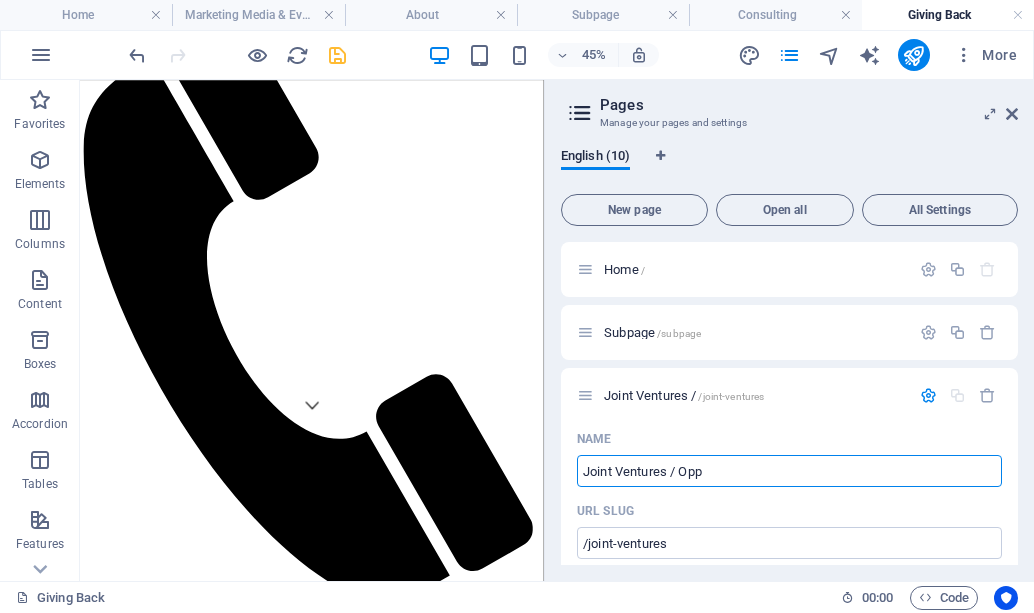 type on "Joint Ventures / Opps" 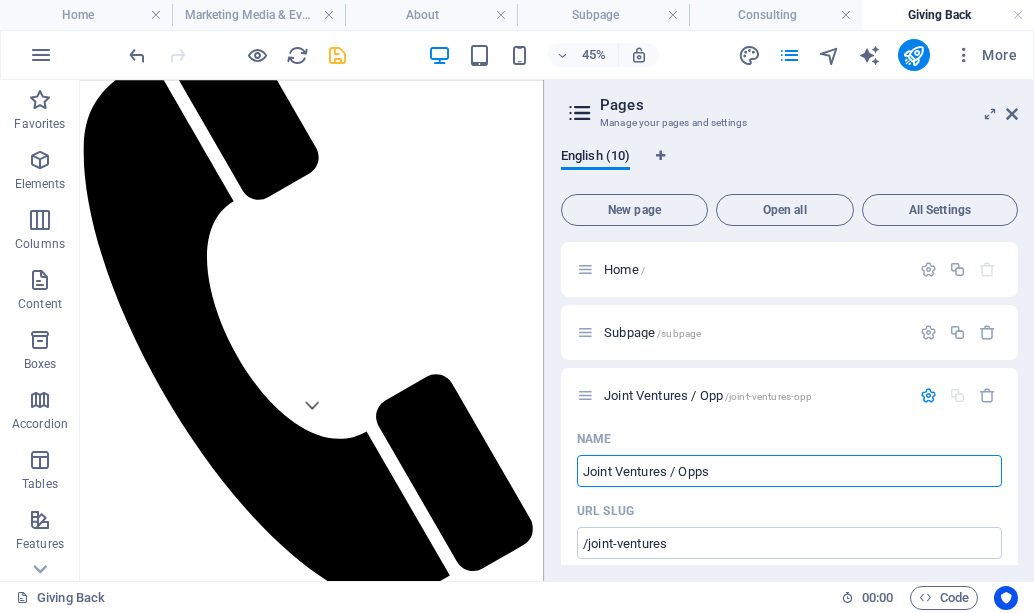 type on "/joint-ventures-opp" 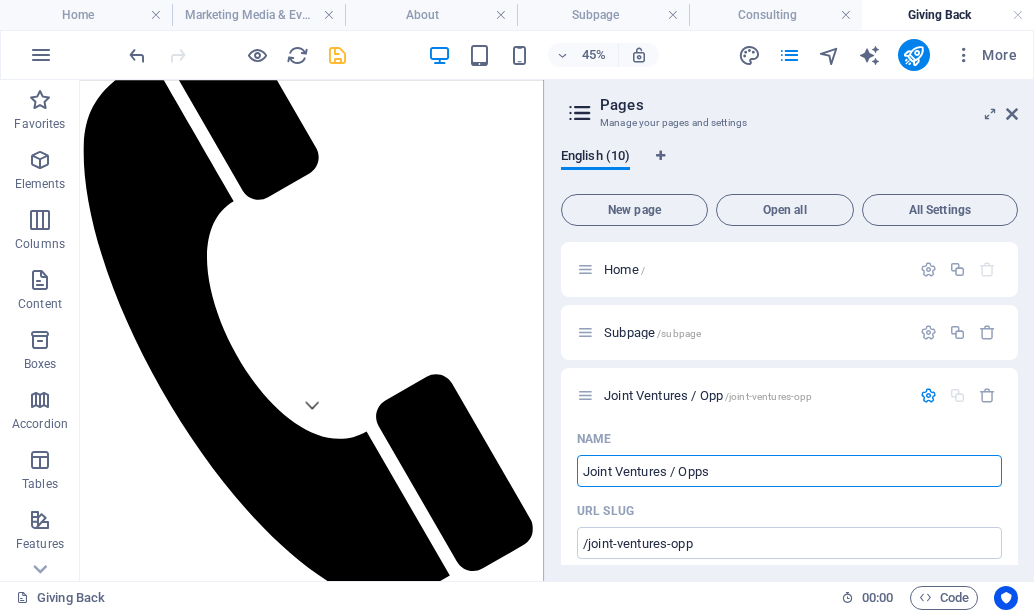type on "Joint Ventures / Opps" 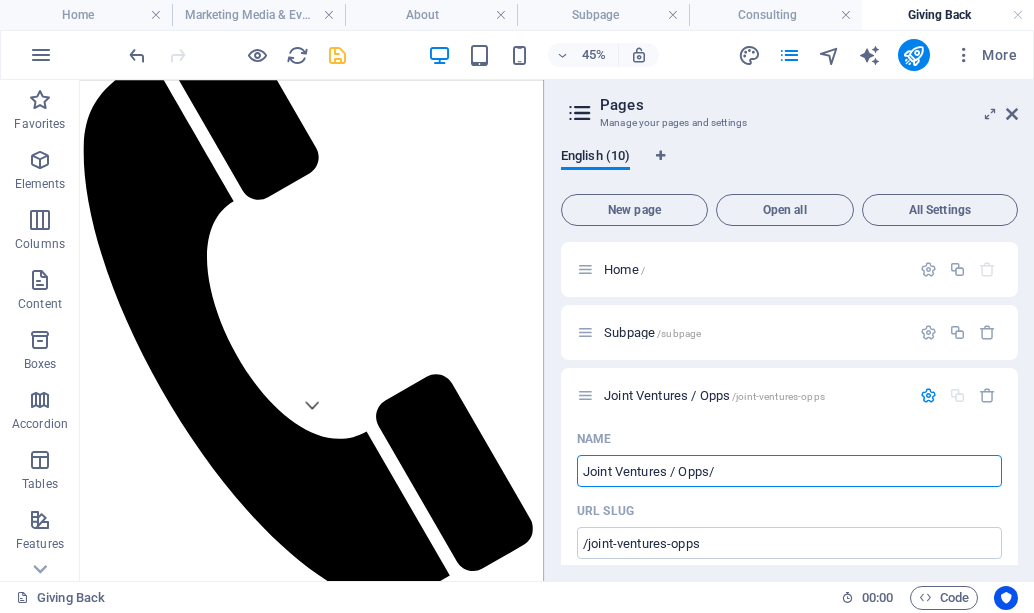 type on "Joint Ventures / Opps/" 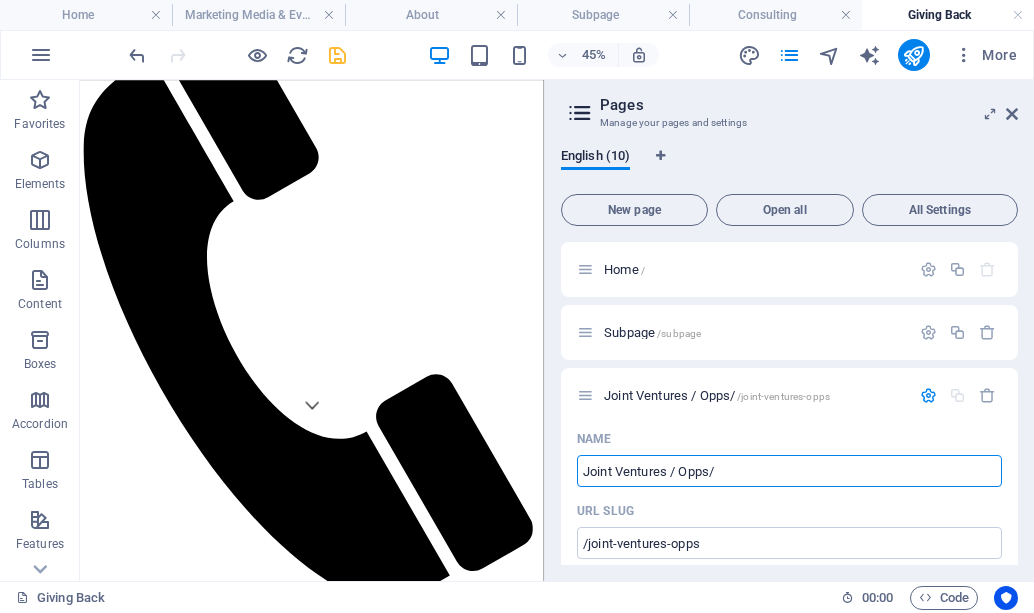 type on "Joint Ventures / Opps/" 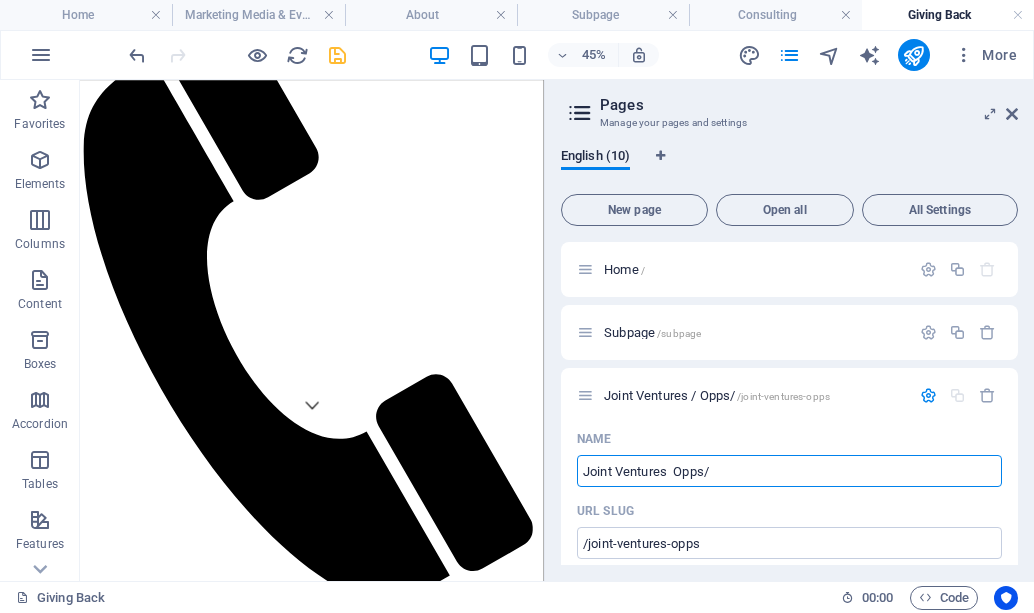 type on "Joint Ventures  Opps/" 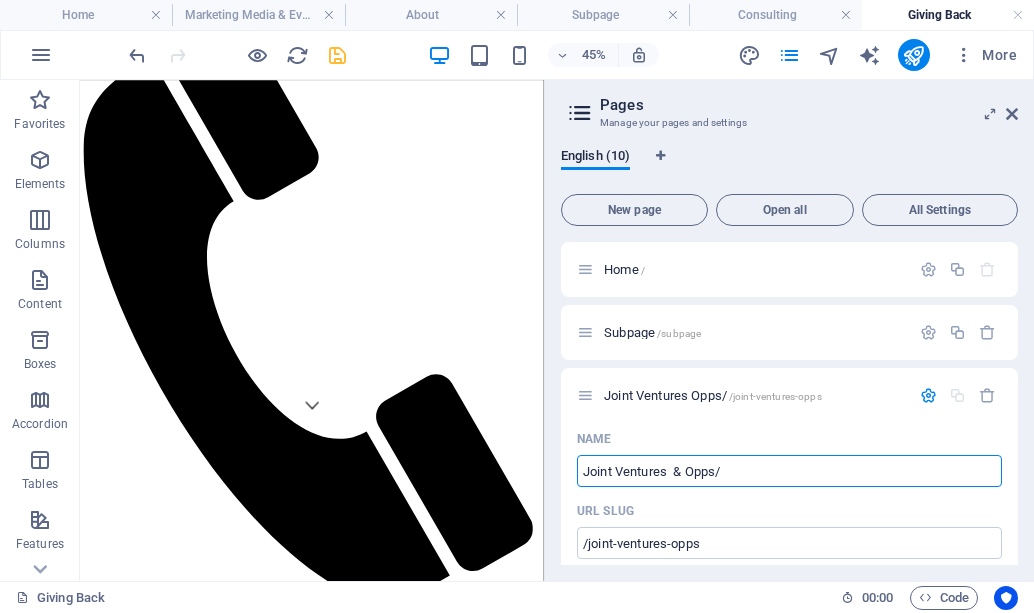 type on "Joint Ventures  &  Opps/" 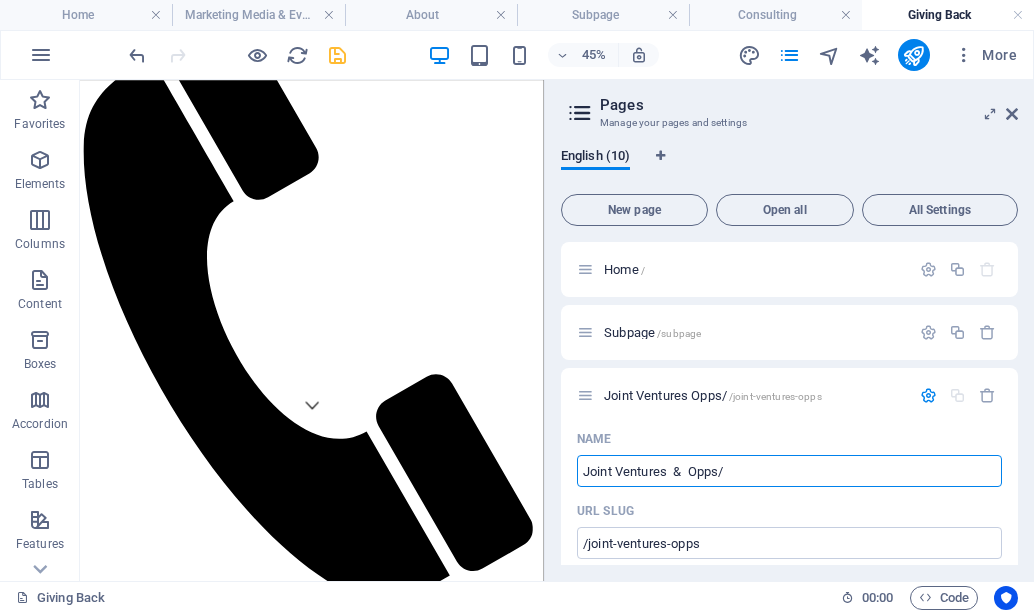 type on "Joint Ventures   Opps/" 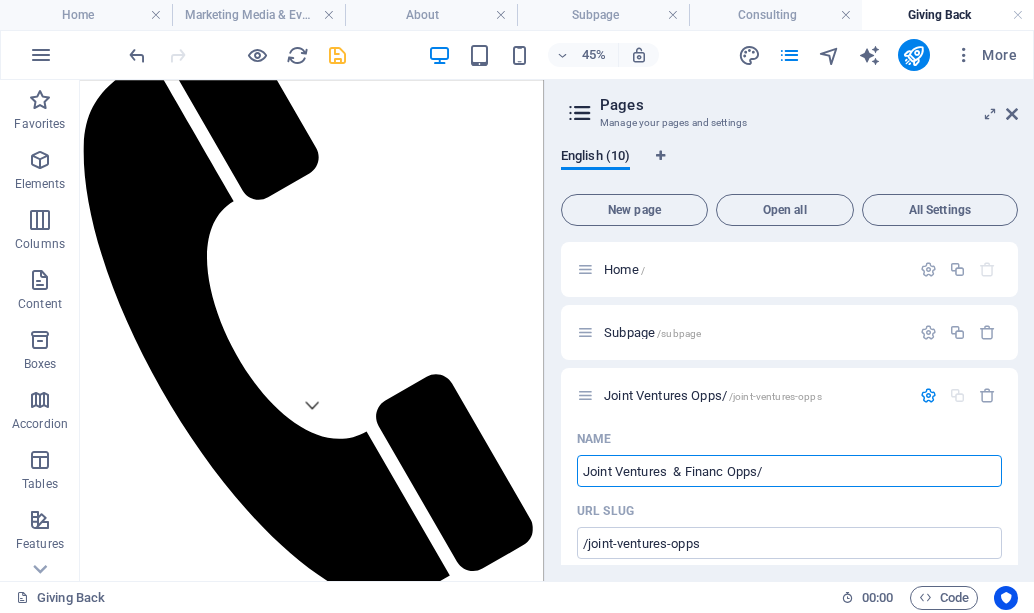 type on "Joint Ventures  & Finance Opps/" 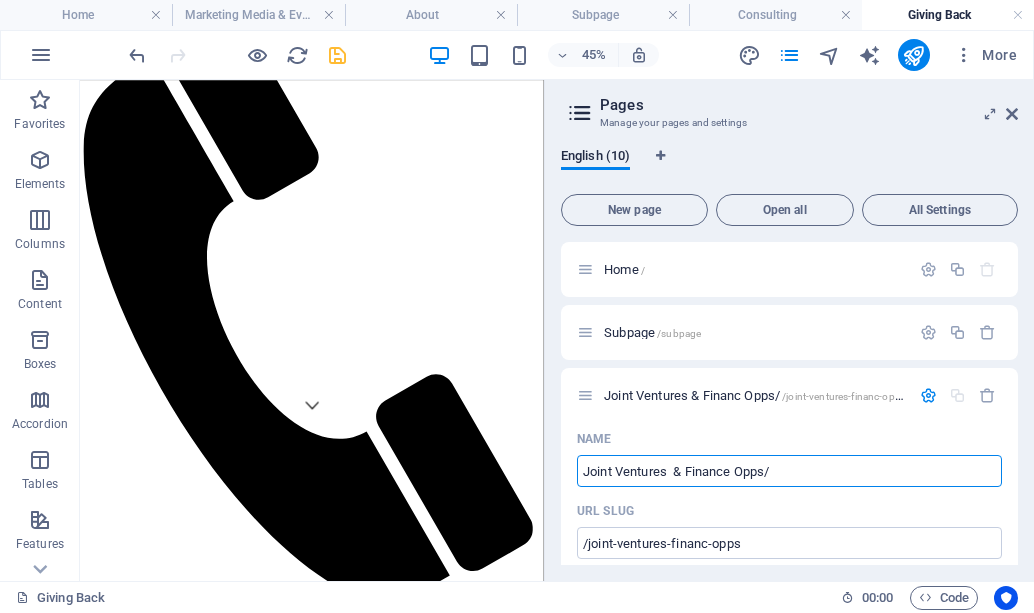 type on "Joint Ventures  & Finance Opps/" 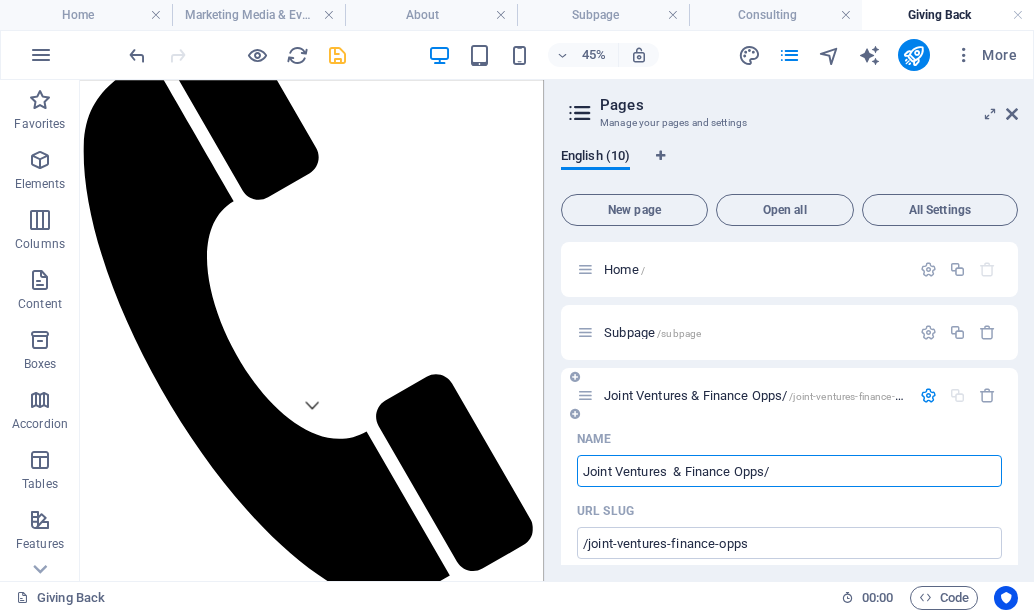 click on "Joint Ventures  & Finance Opps/" at bounding box center (789, 471) 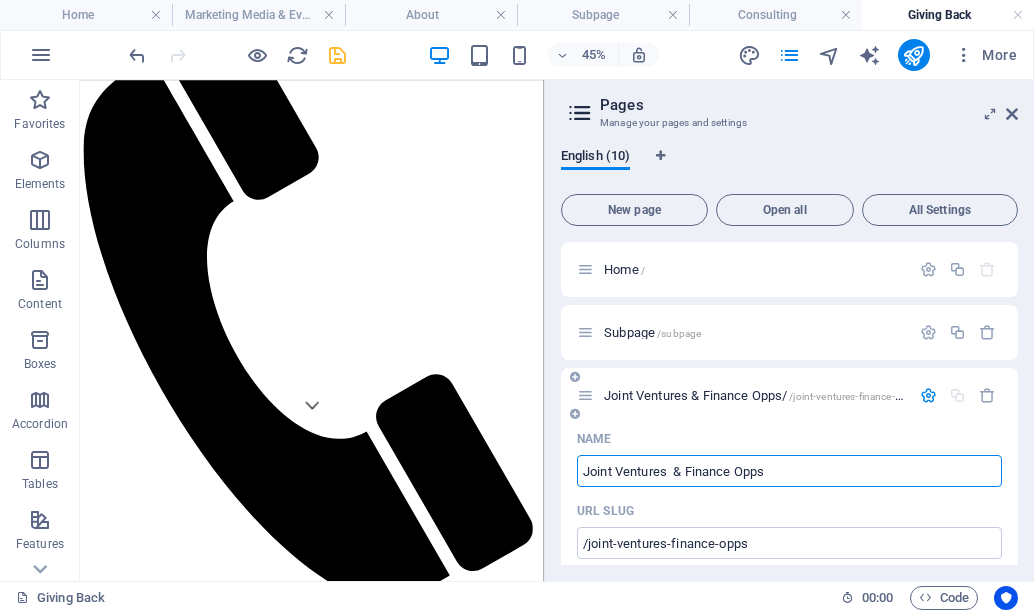type on "Joint Ventures  & Finance Opps" 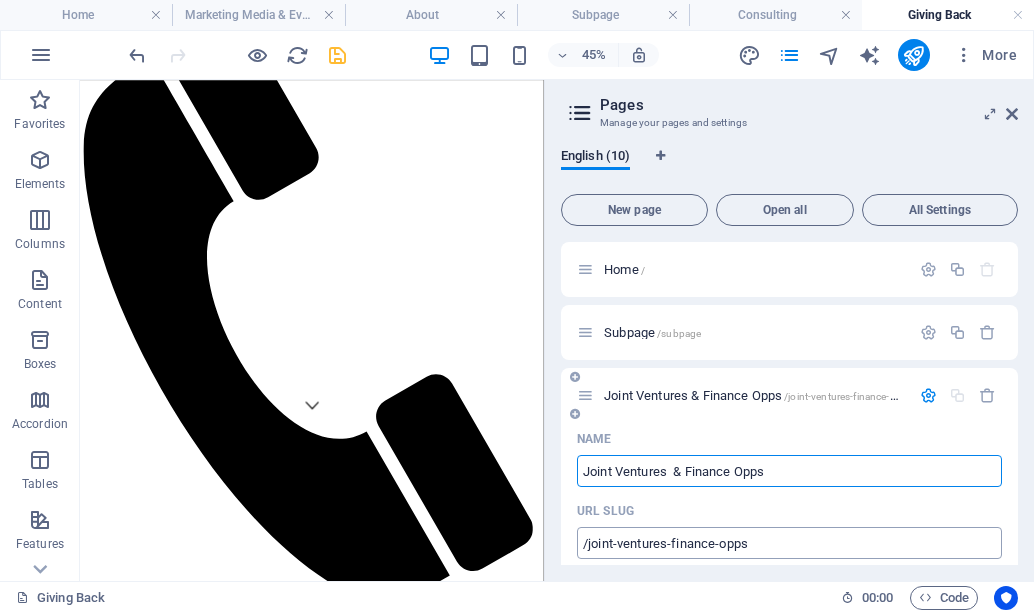 type on "Joint Ventures  & Finance Opps" 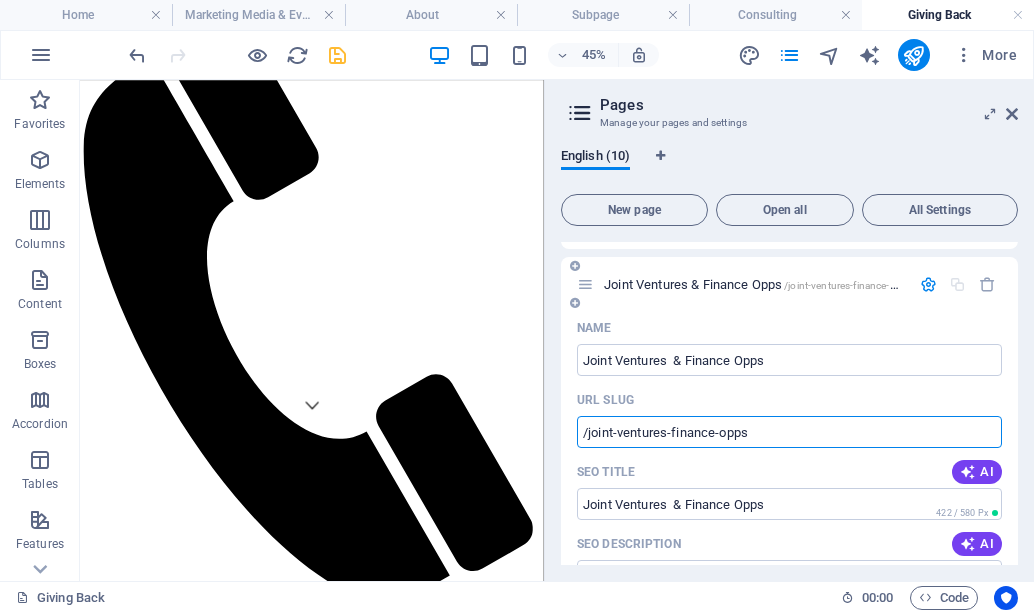scroll, scrollTop: 196, scrollLeft: 0, axis: vertical 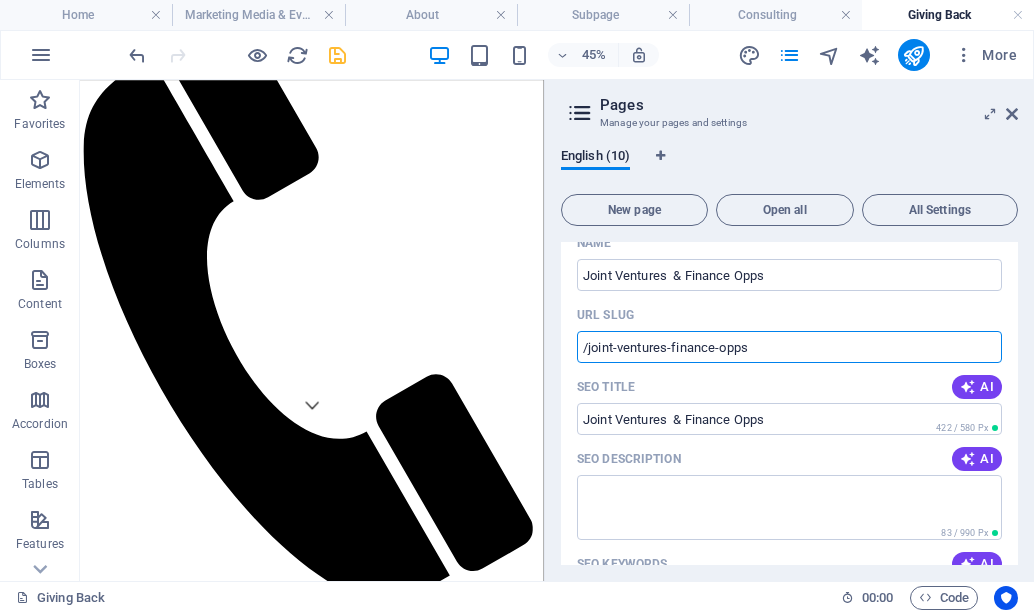 drag, startPoint x: 755, startPoint y: 541, endPoint x: 587, endPoint y: 299, distance: 294.59802 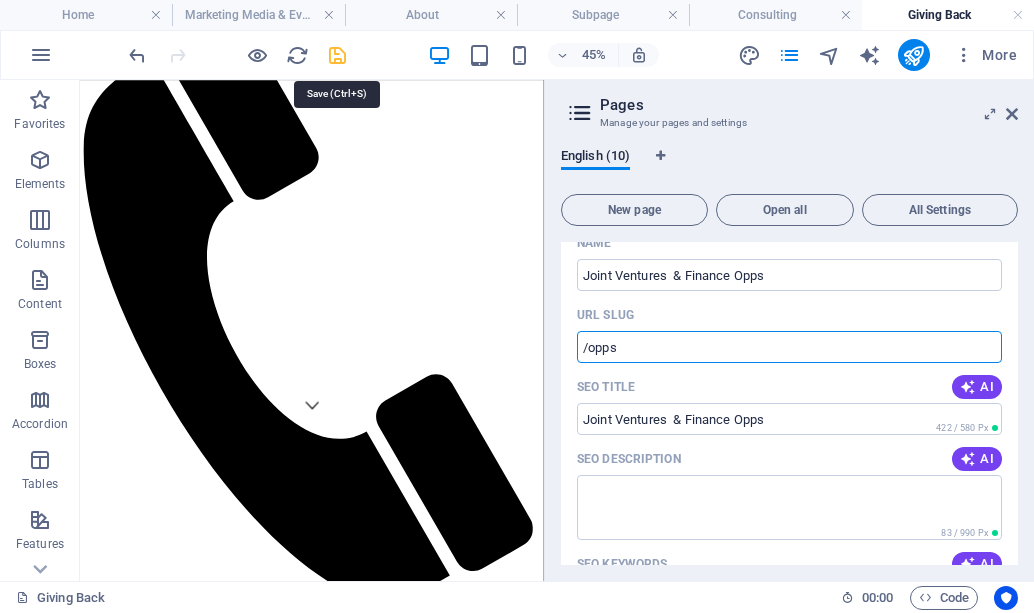 type on "/opps" 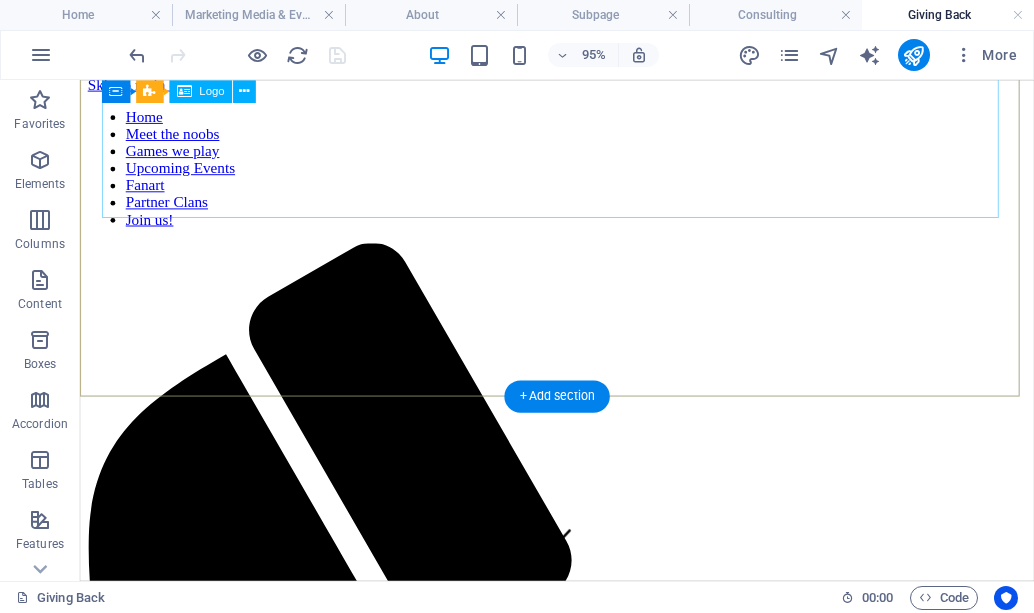 scroll, scrollTop: 0, scrollLeft: 0, axis: both 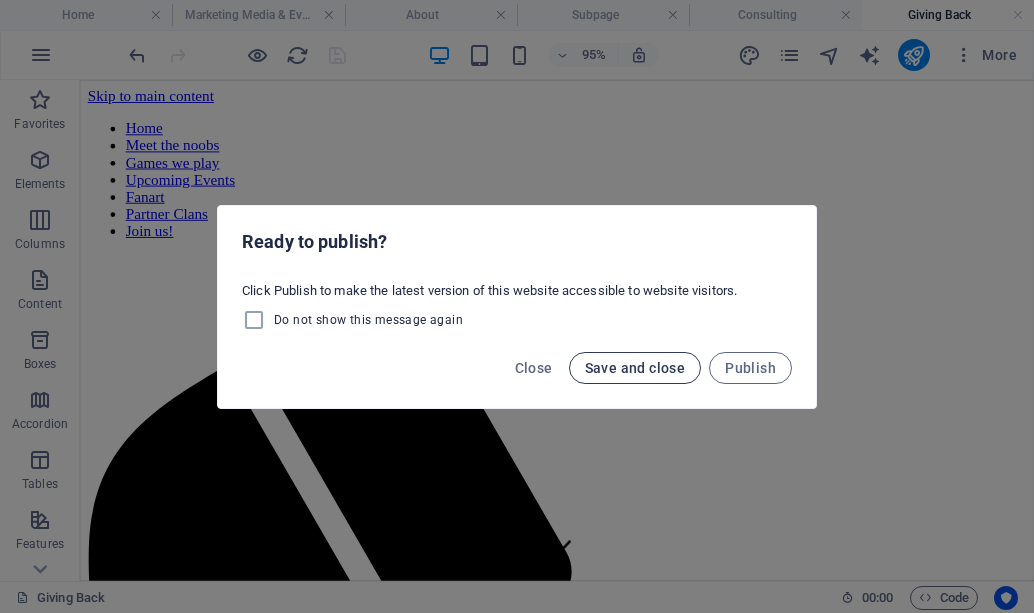 click on "Save and close" at bounding box center [635, 368] 